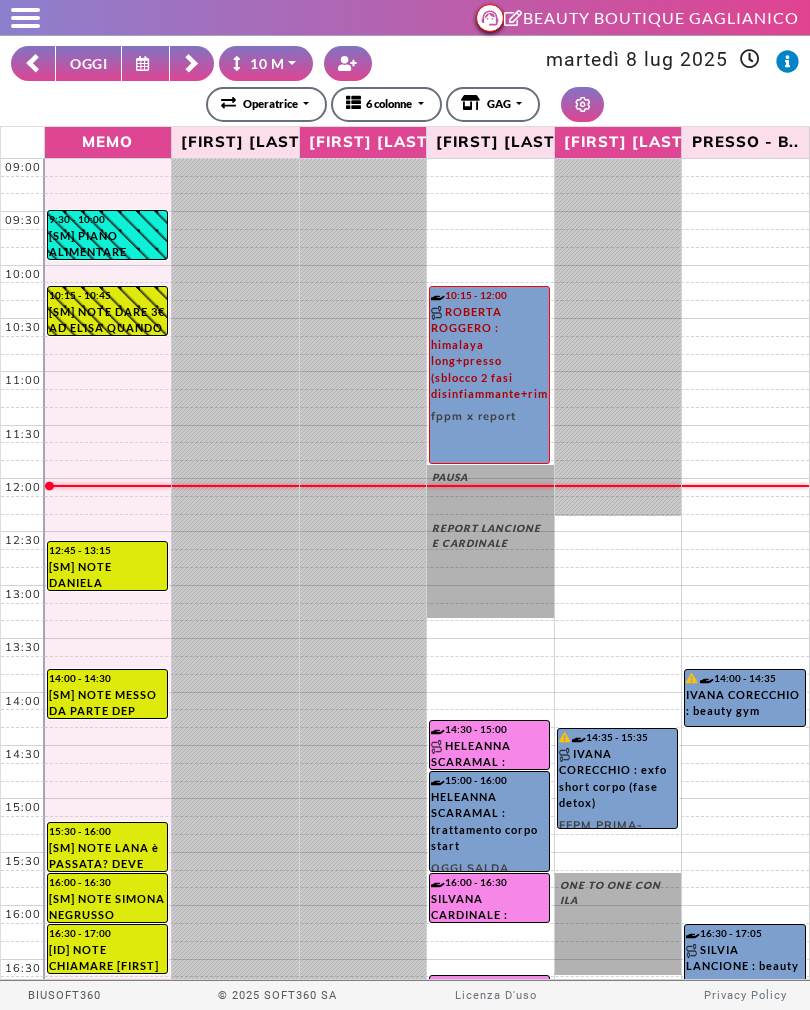 scroll, scrollTop: 0, scrollLeft: 0, axis: both 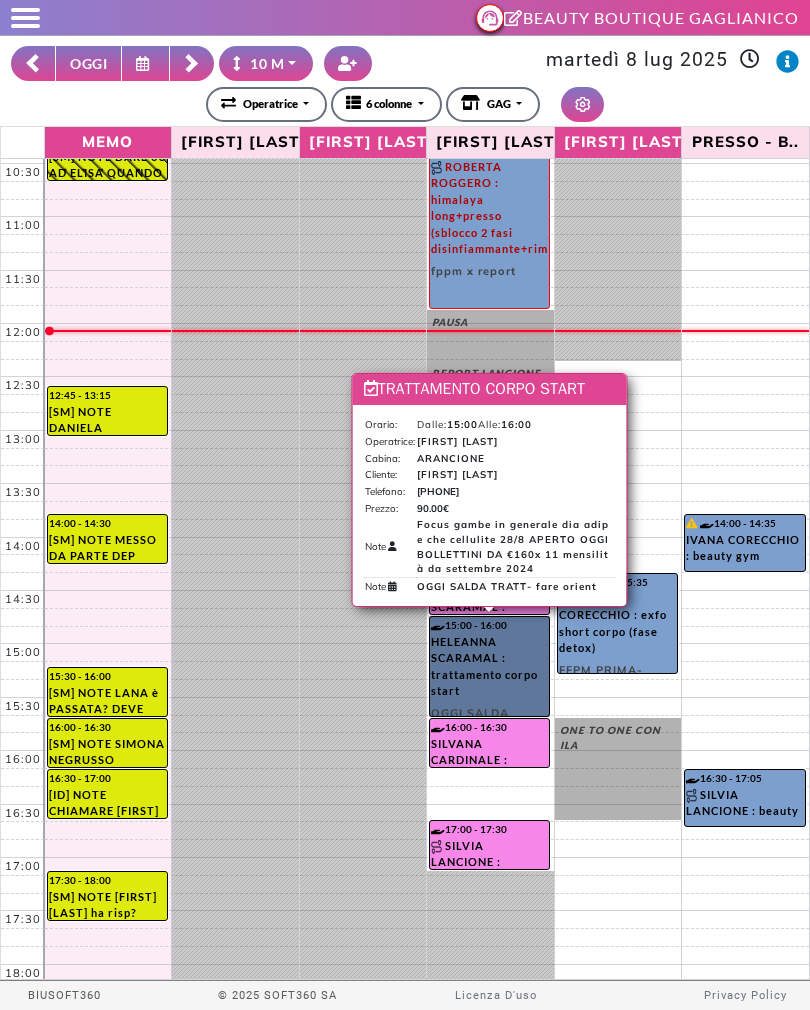 click on "15:00 - 16:00 HELEANNA SCARAMAL : trattamento corpo start OGGI SALDA TRATT- fare orient" at bounding box center [489, 666] 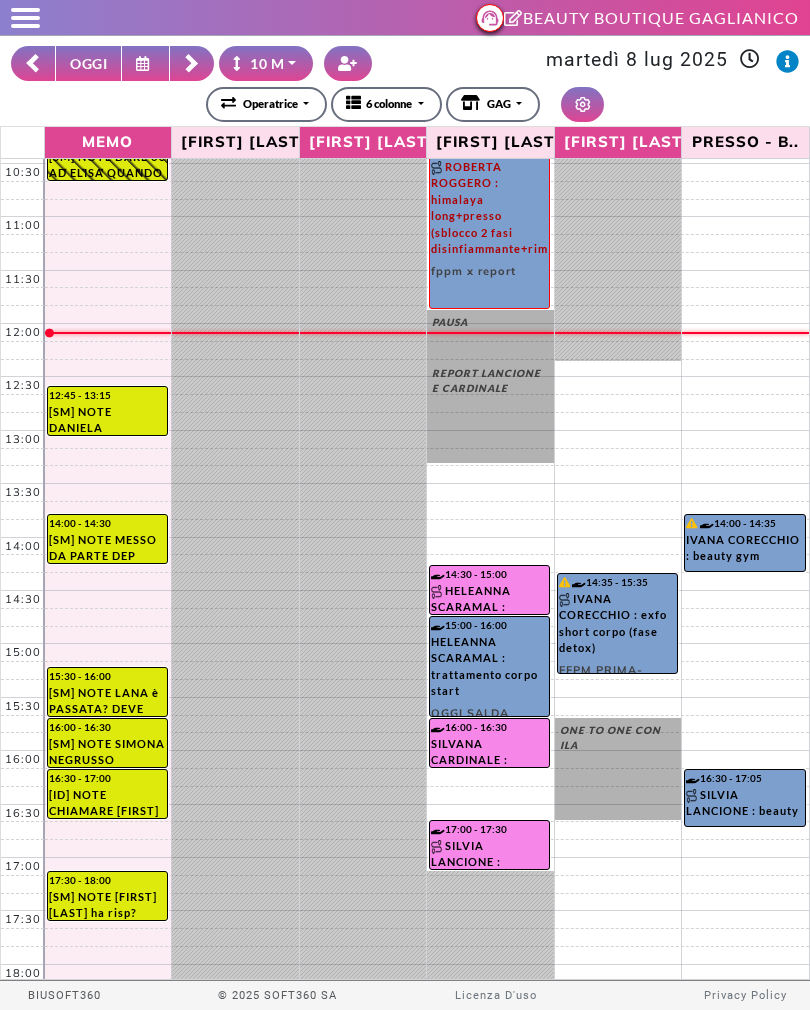 click on "**********" at bounding box center [405, 104] 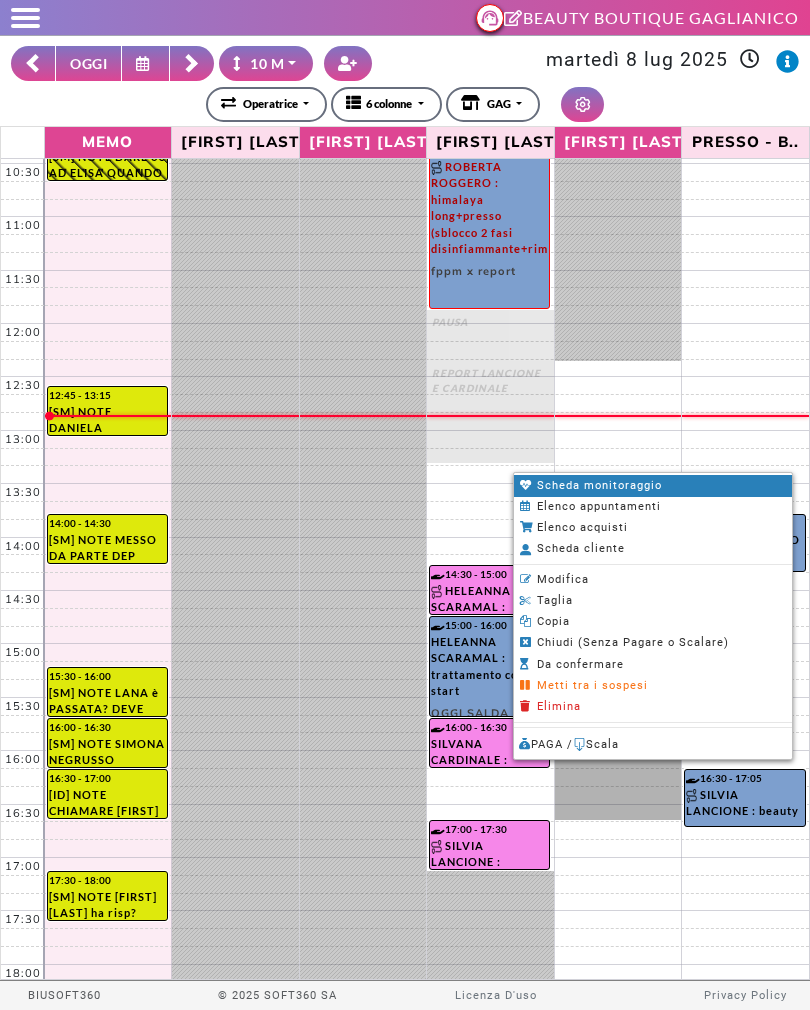 click on "Scheda monitoraggio" at bounding box center [653, 485] 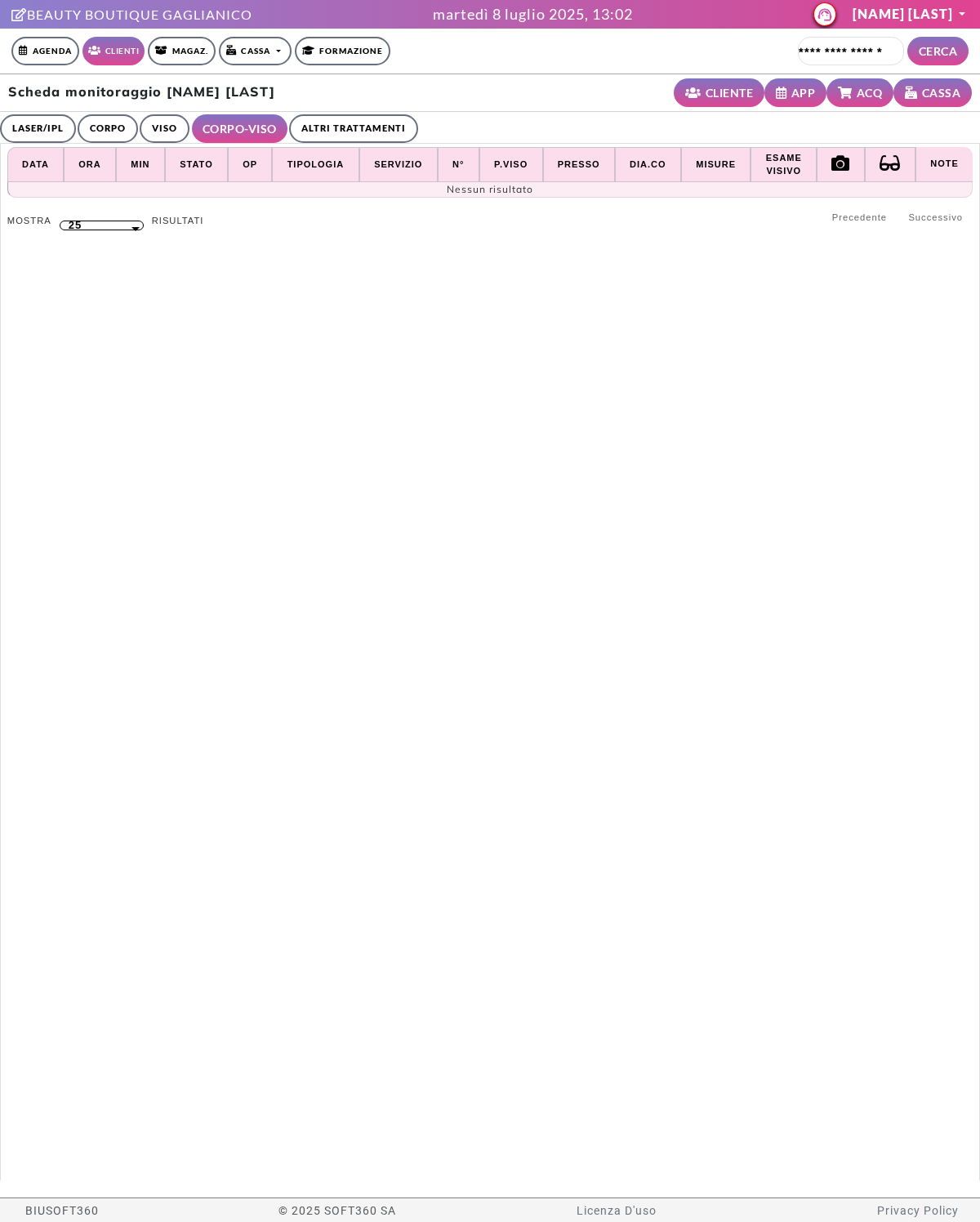 scroll, scrollTop: 0, scrollLeft: 0, axis: both 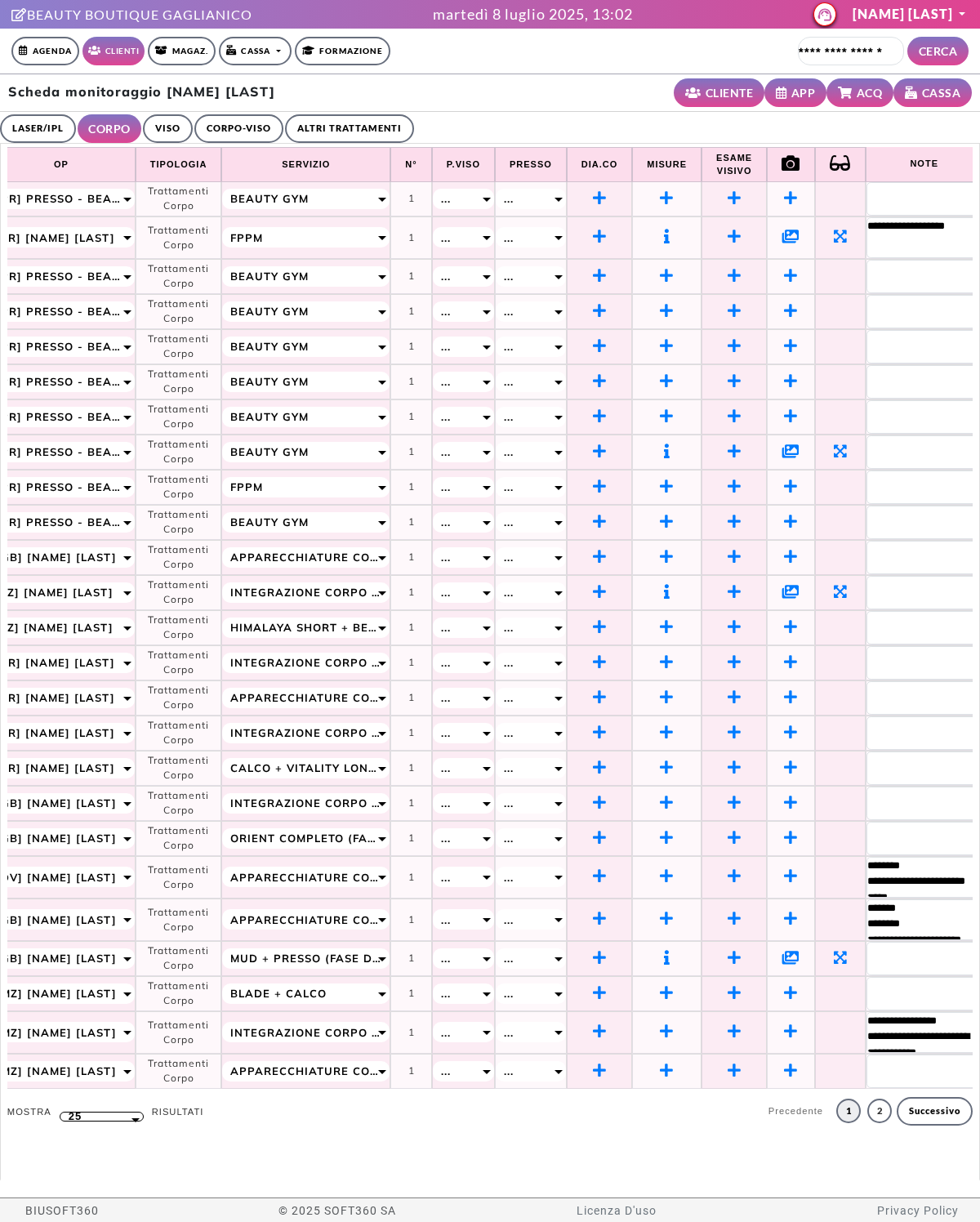 click at bounding box center [840, 236] 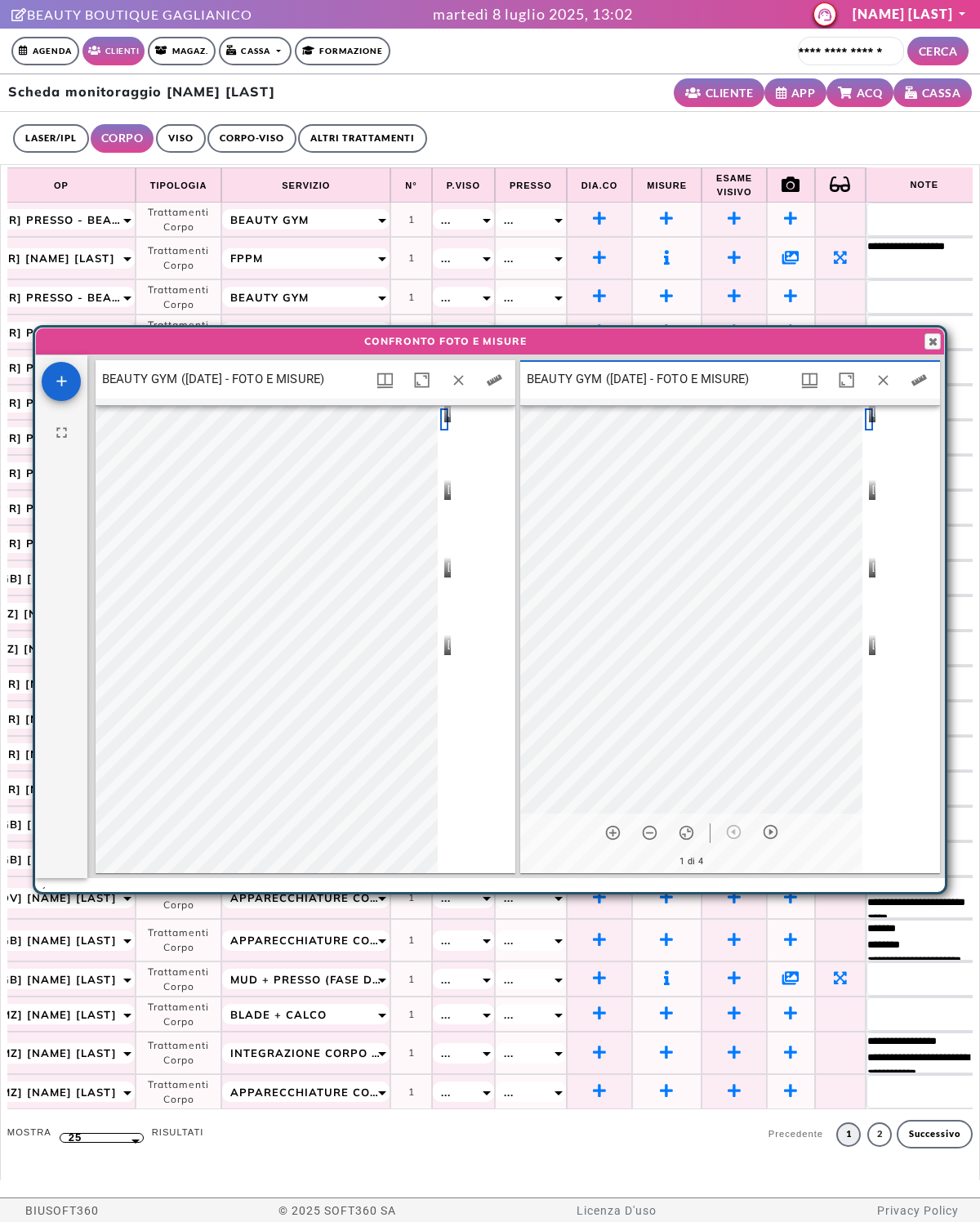 scroll, scrollTop: 13, scrollLeft: 13, axis: both 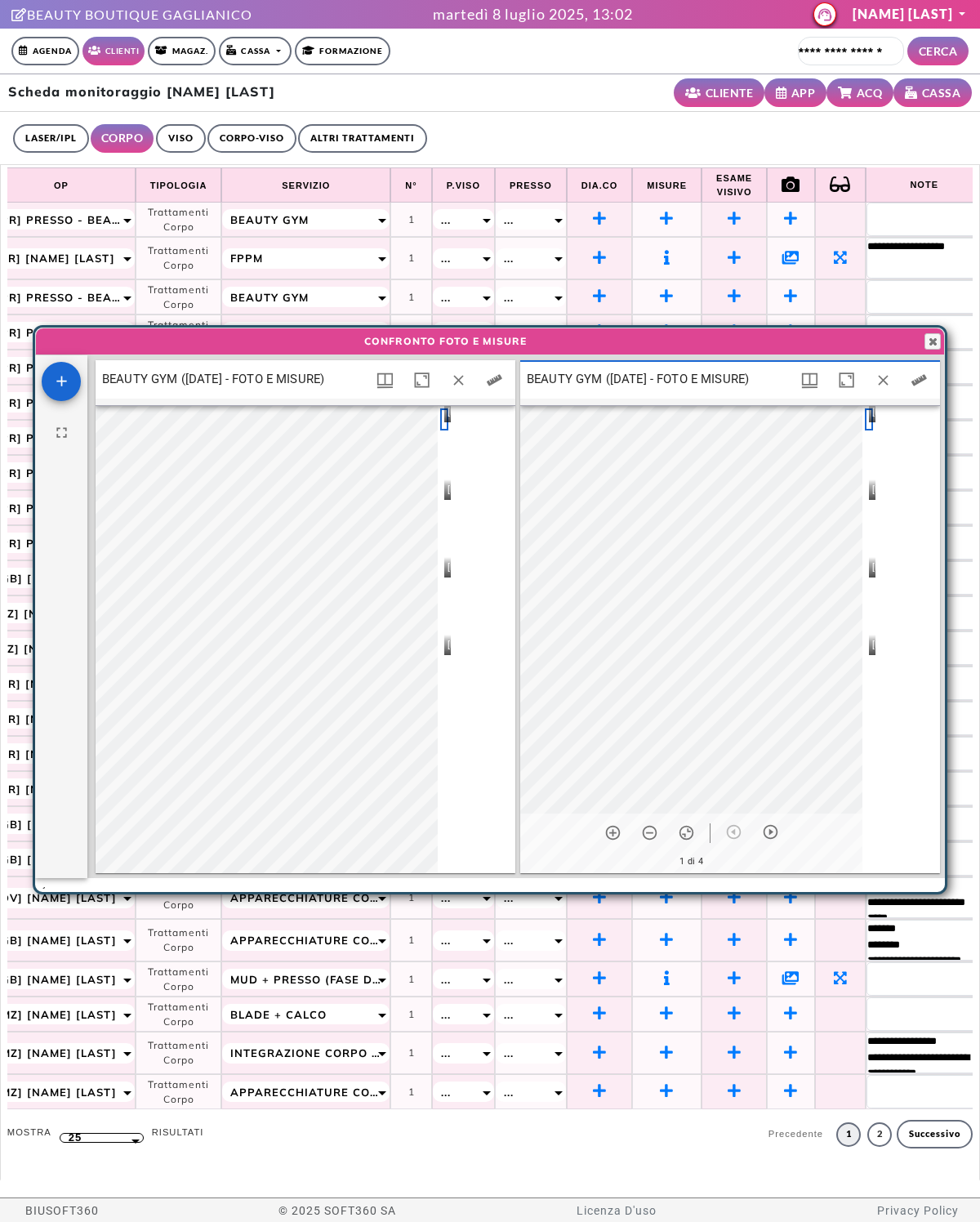 click at bounding box center (883, 380) 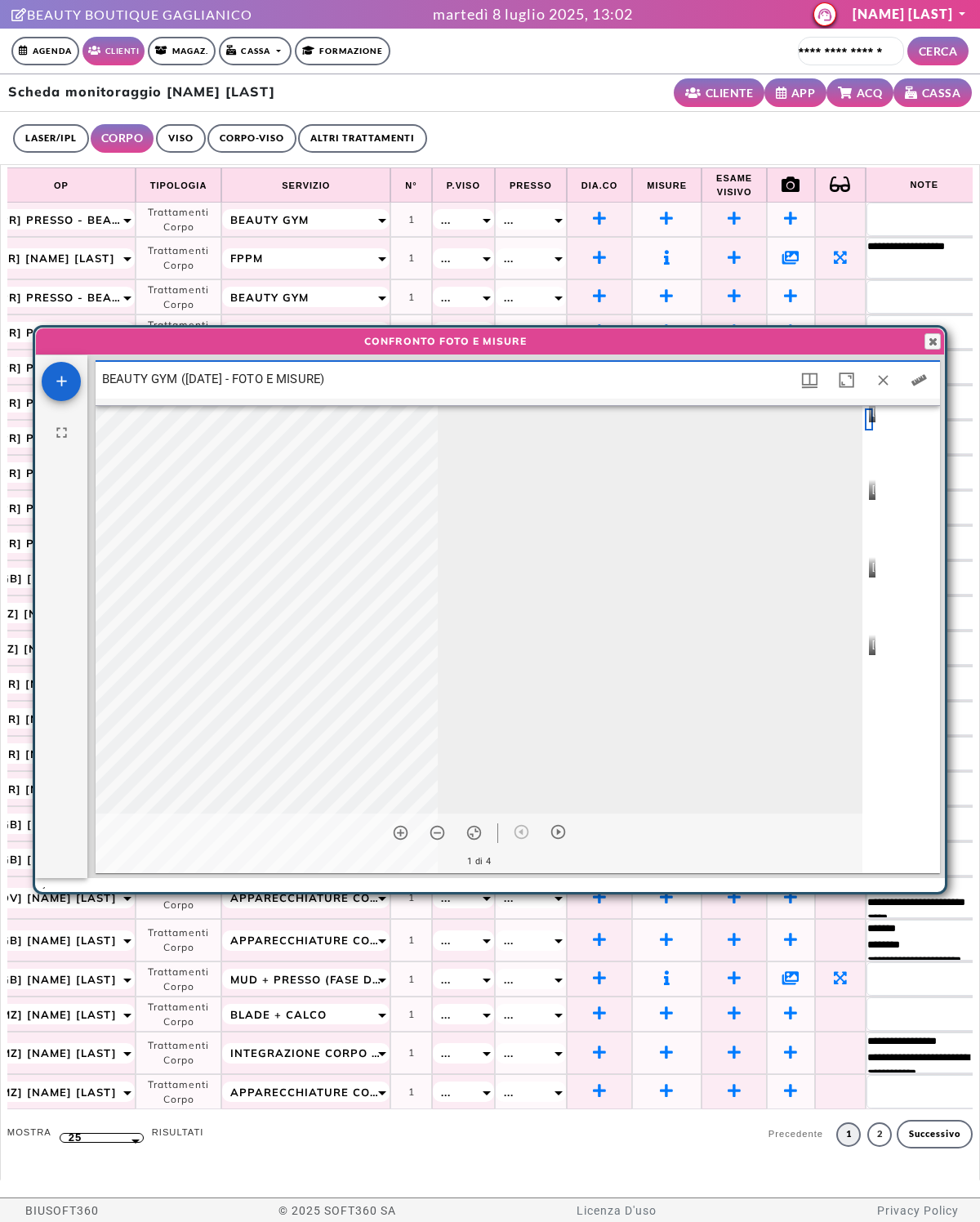scroll, scrollTop: 8, scrollLeft: 8, axis: both 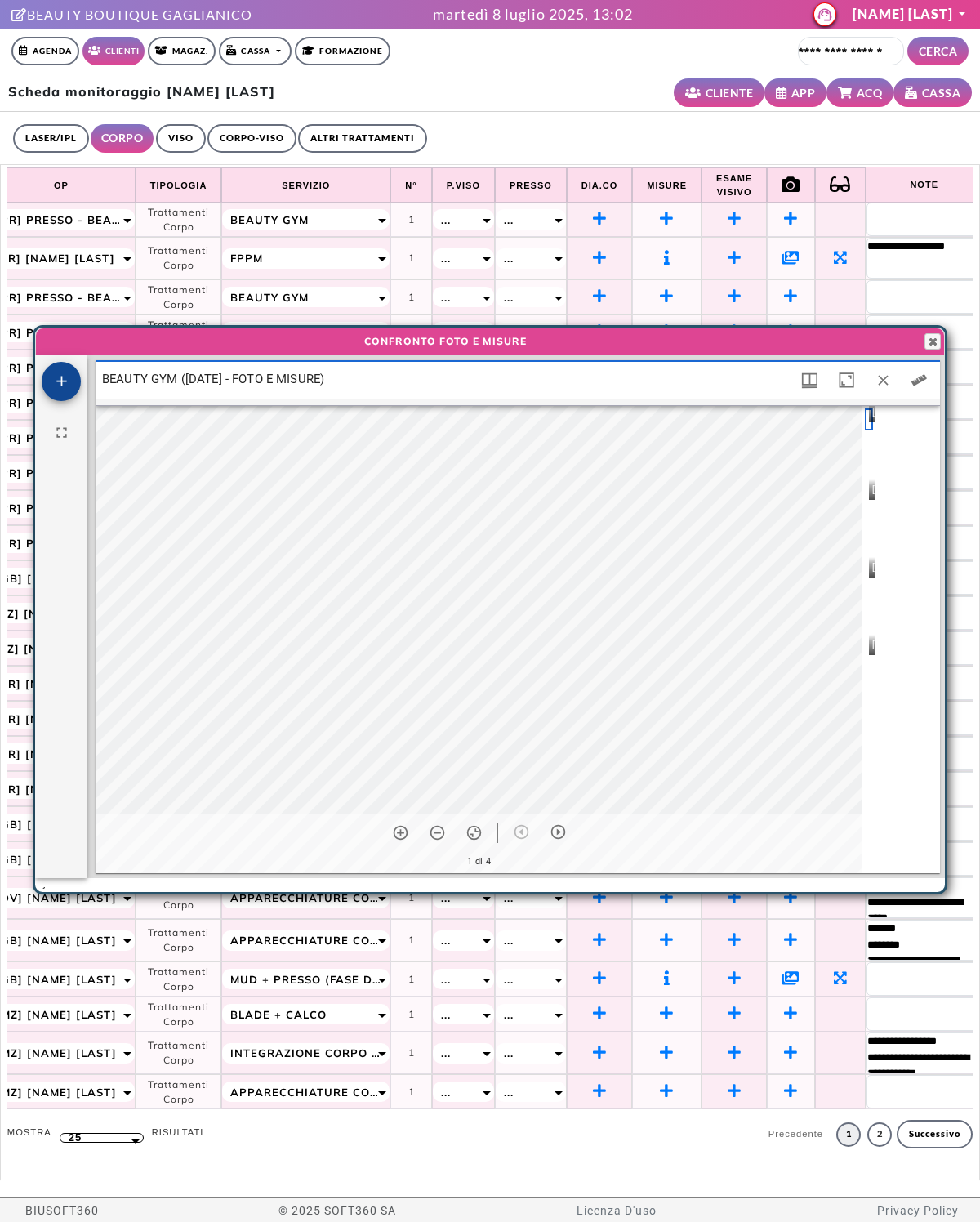 click at bounding box center (61, 381) 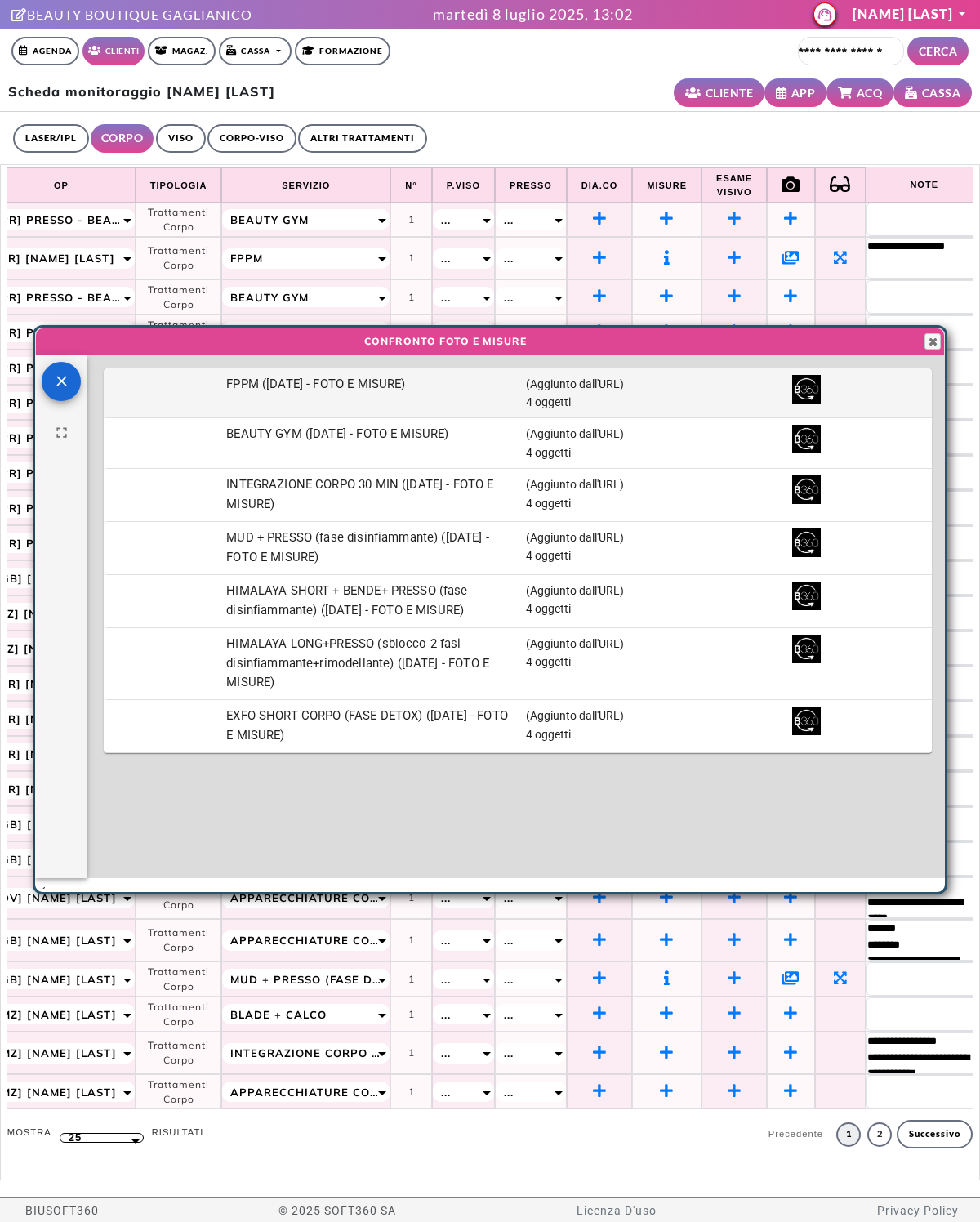 click on "FPPM (02-07-2025 - FOTO E MISURE)" at bounding box center [0, 0] 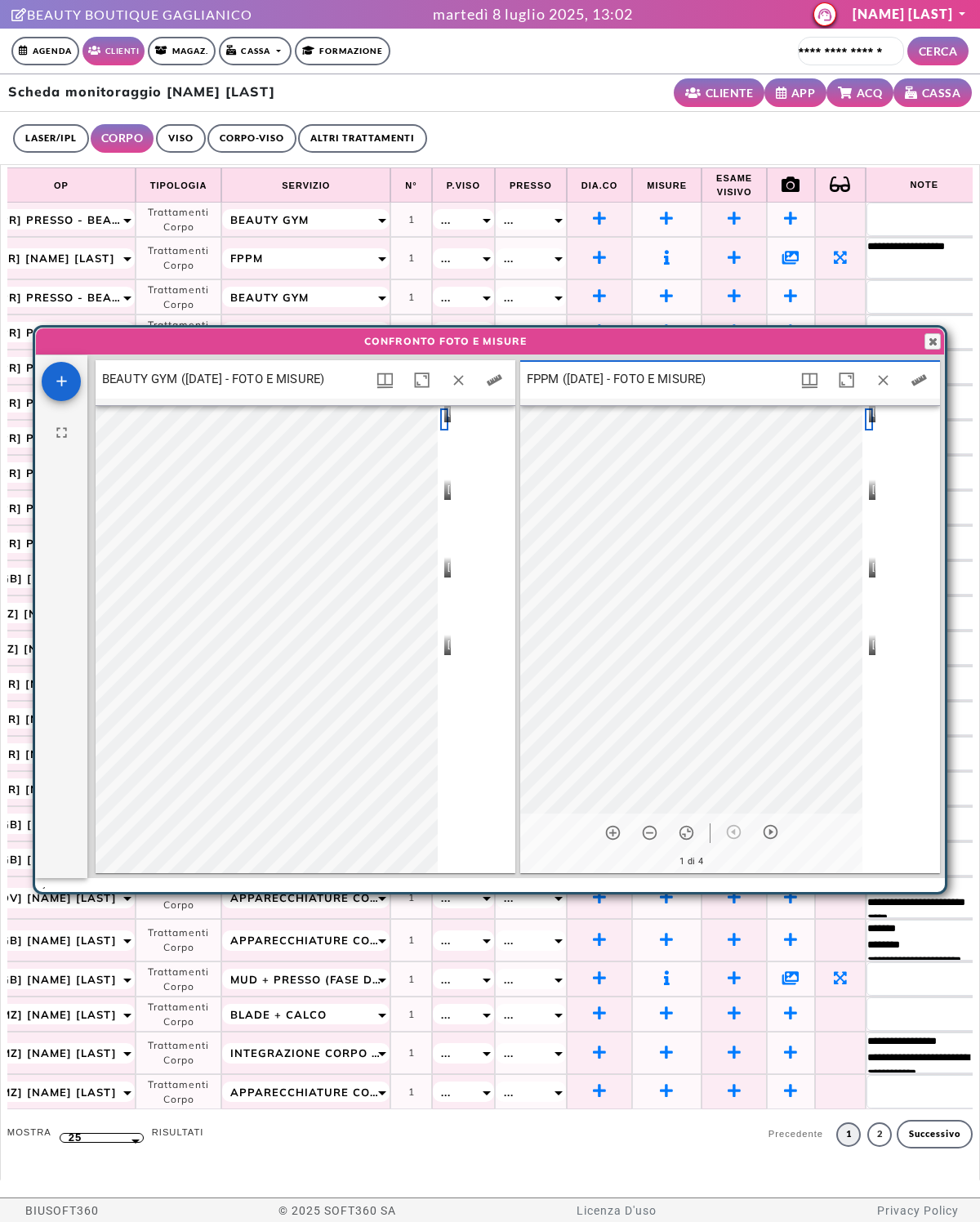 scroll, scrollTop: 13, scrollLeft: 13, axis: both 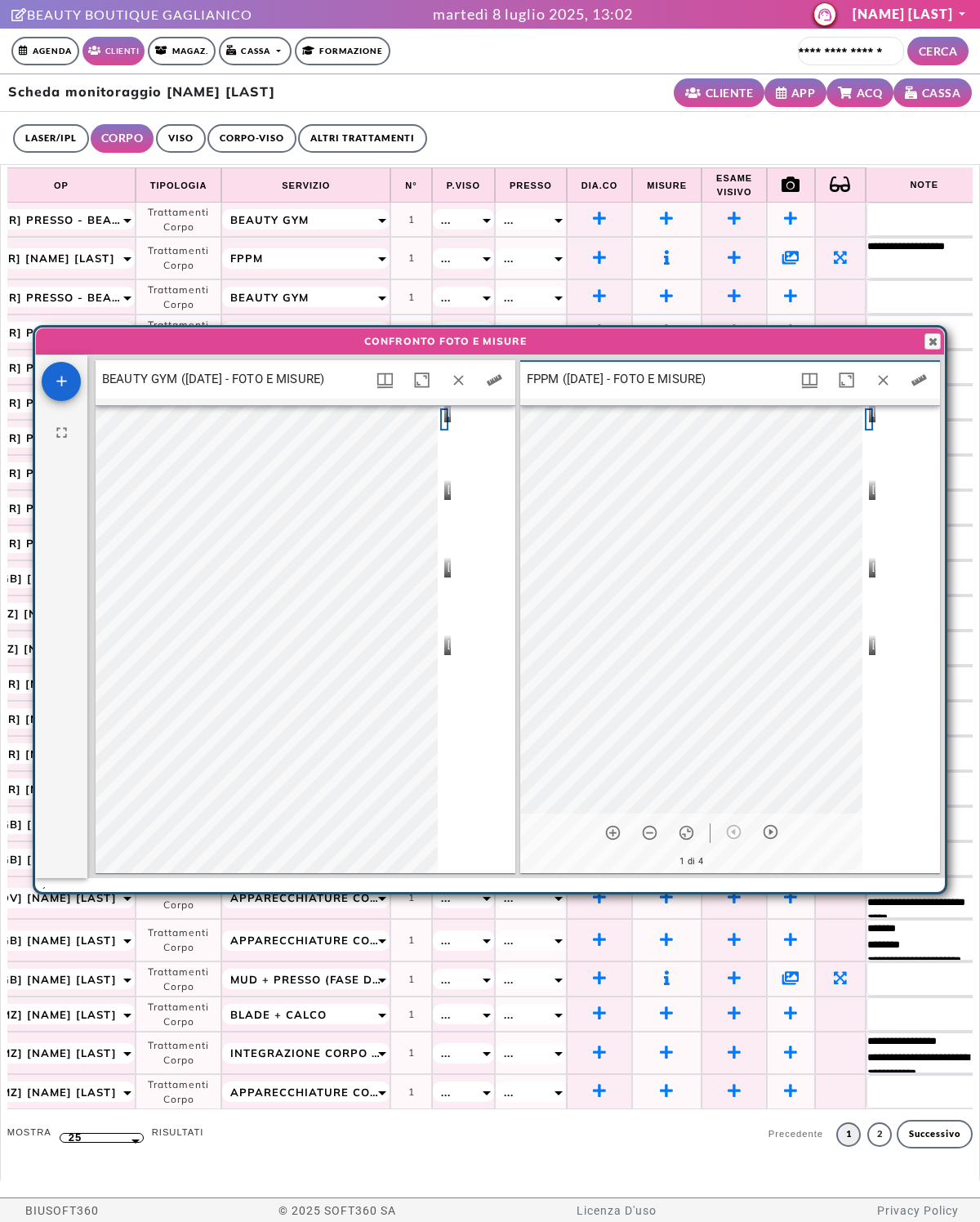 click at bounding box center (444, 497) 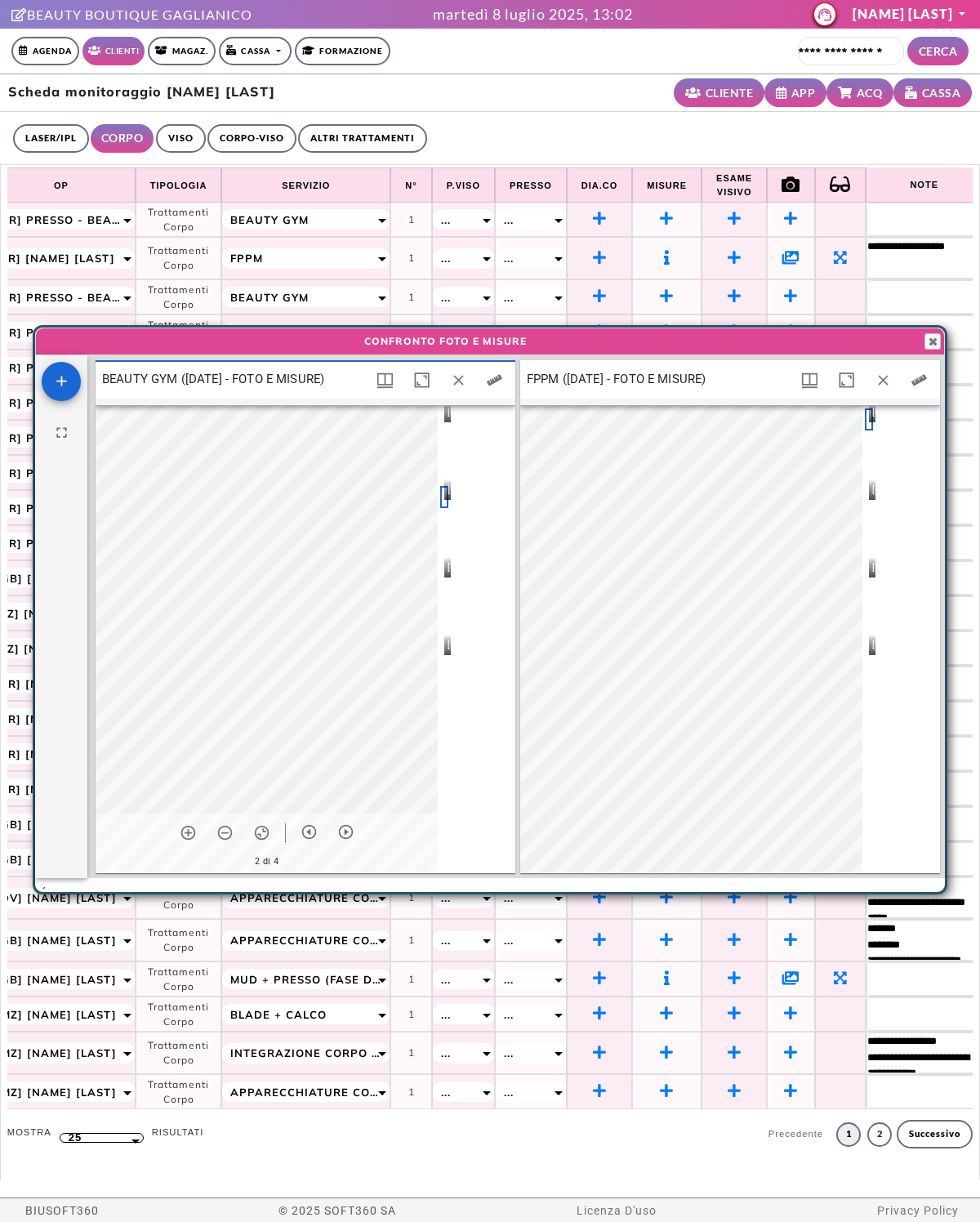 scroll, scrollTop: 8, scrollLeft: 8, axis: both 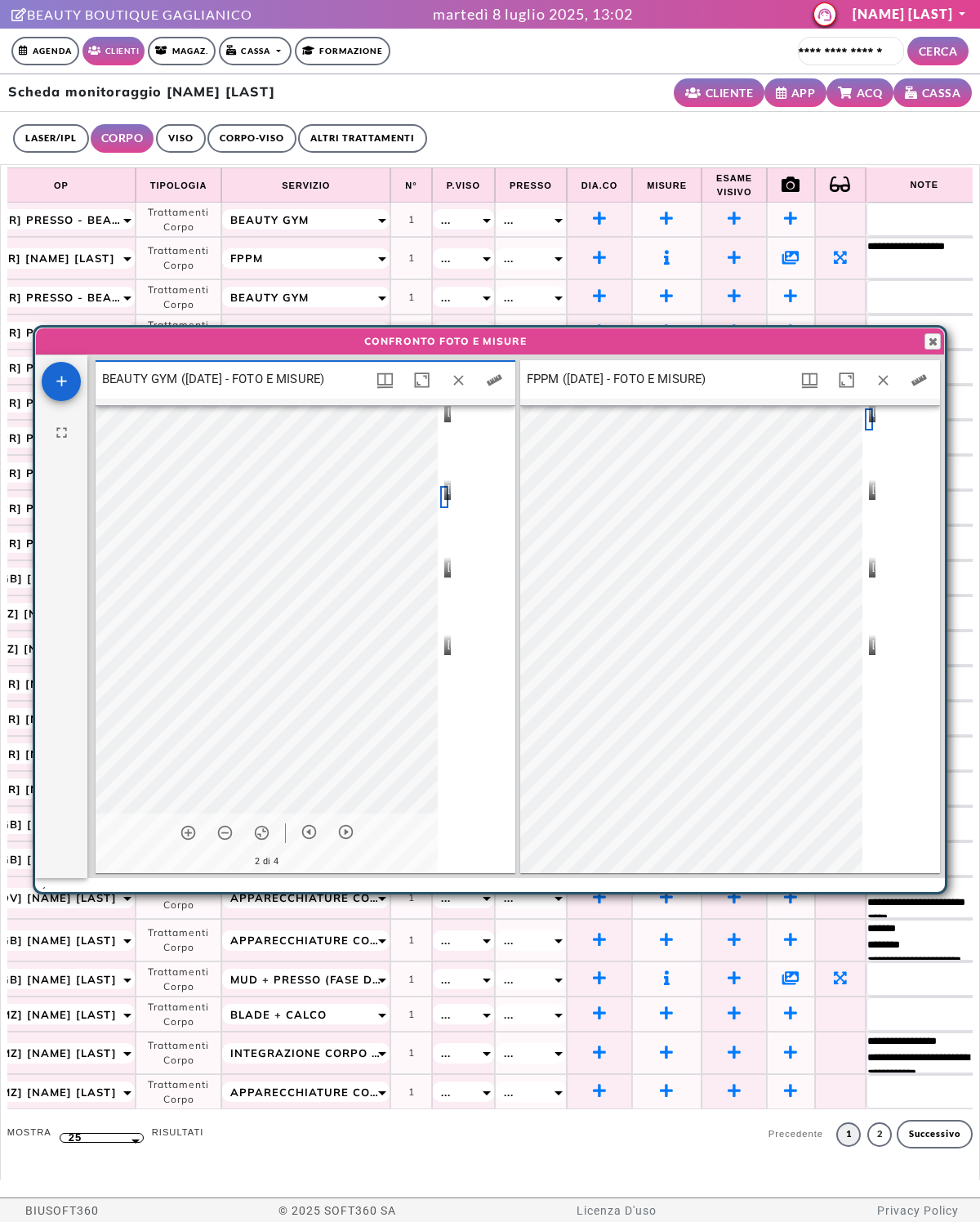 click at bounding box center (869, 653) 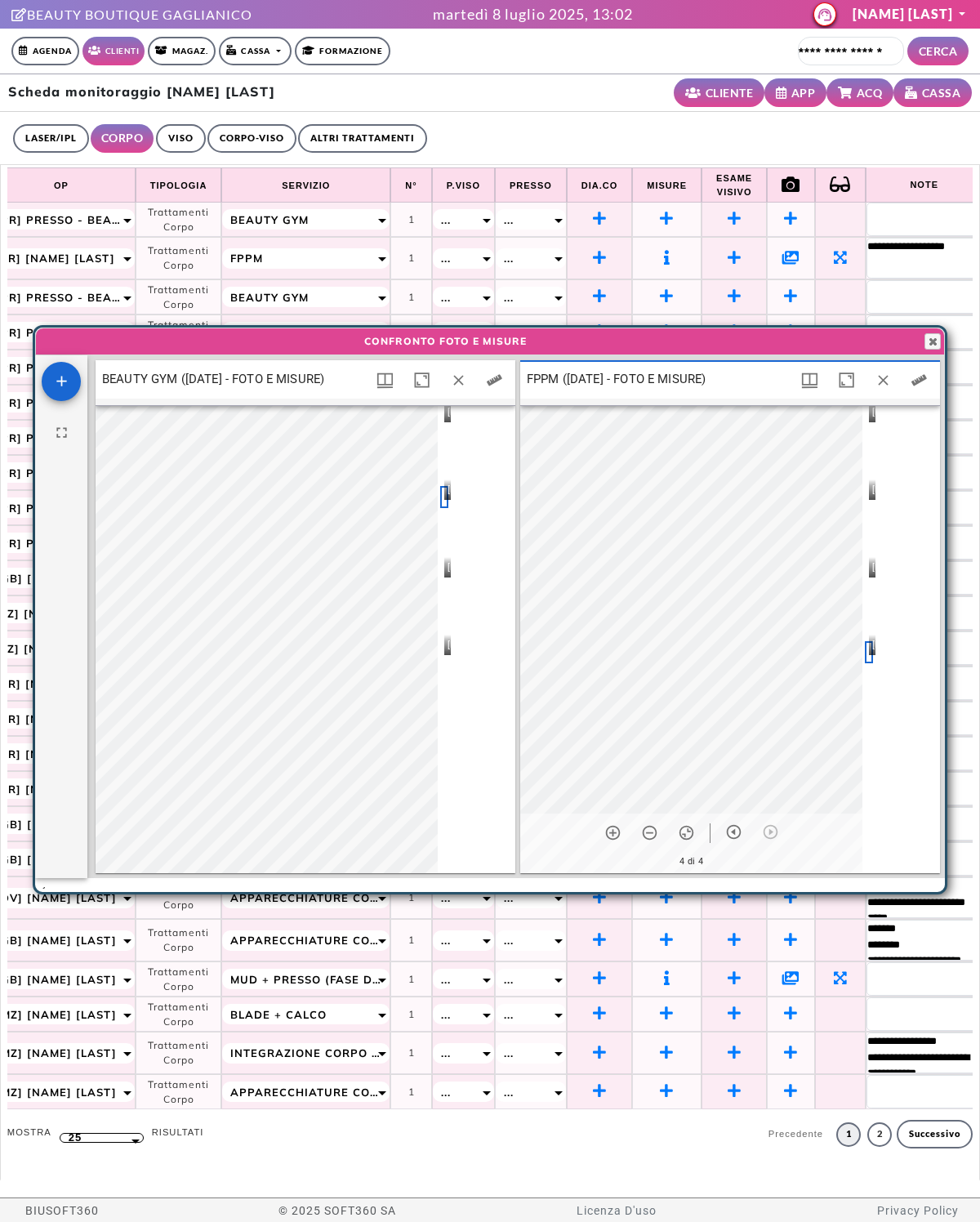 scroll, scrollTop: 8, scrollLeft: 8, axis: both 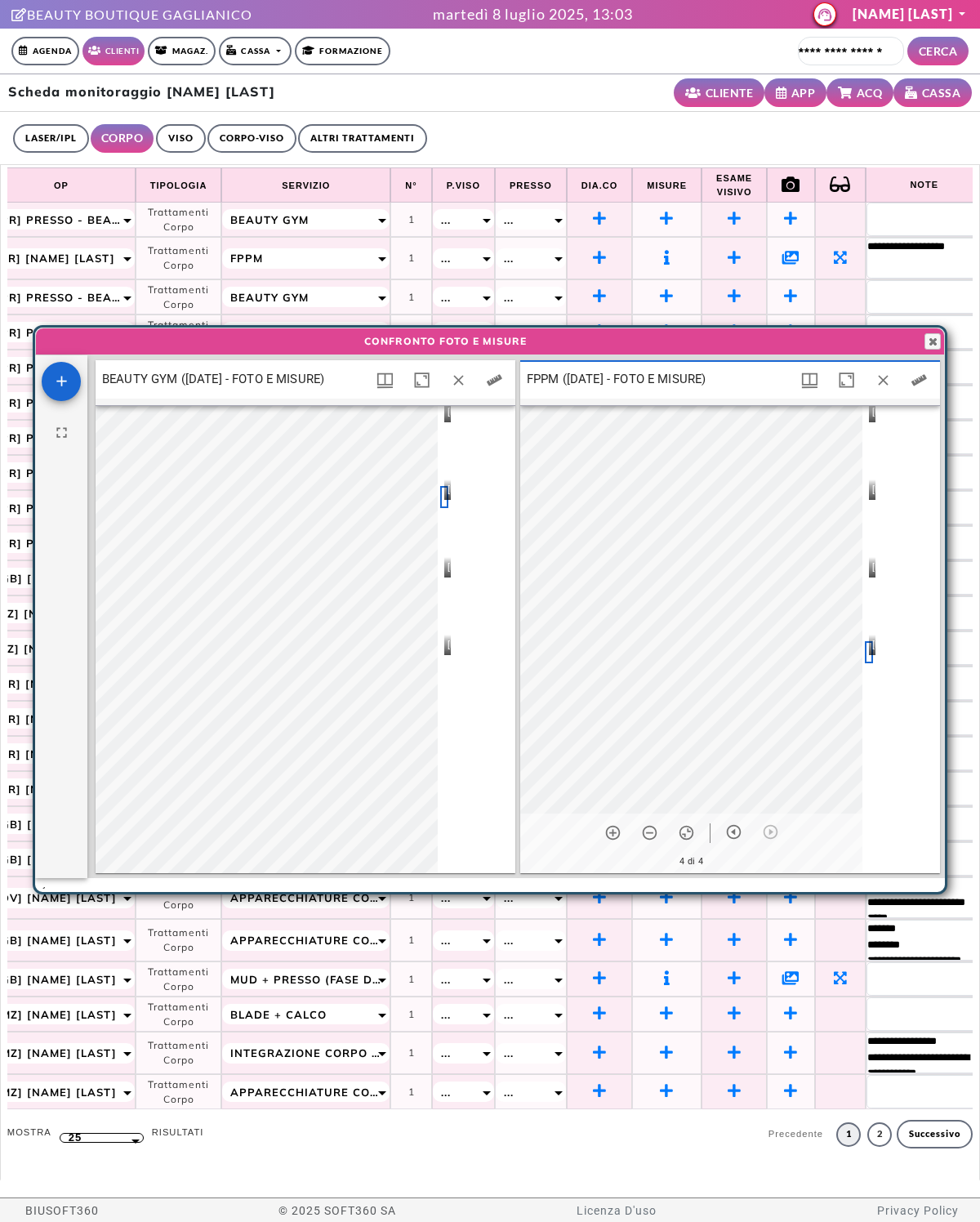 click at bounding box center [494, 380] 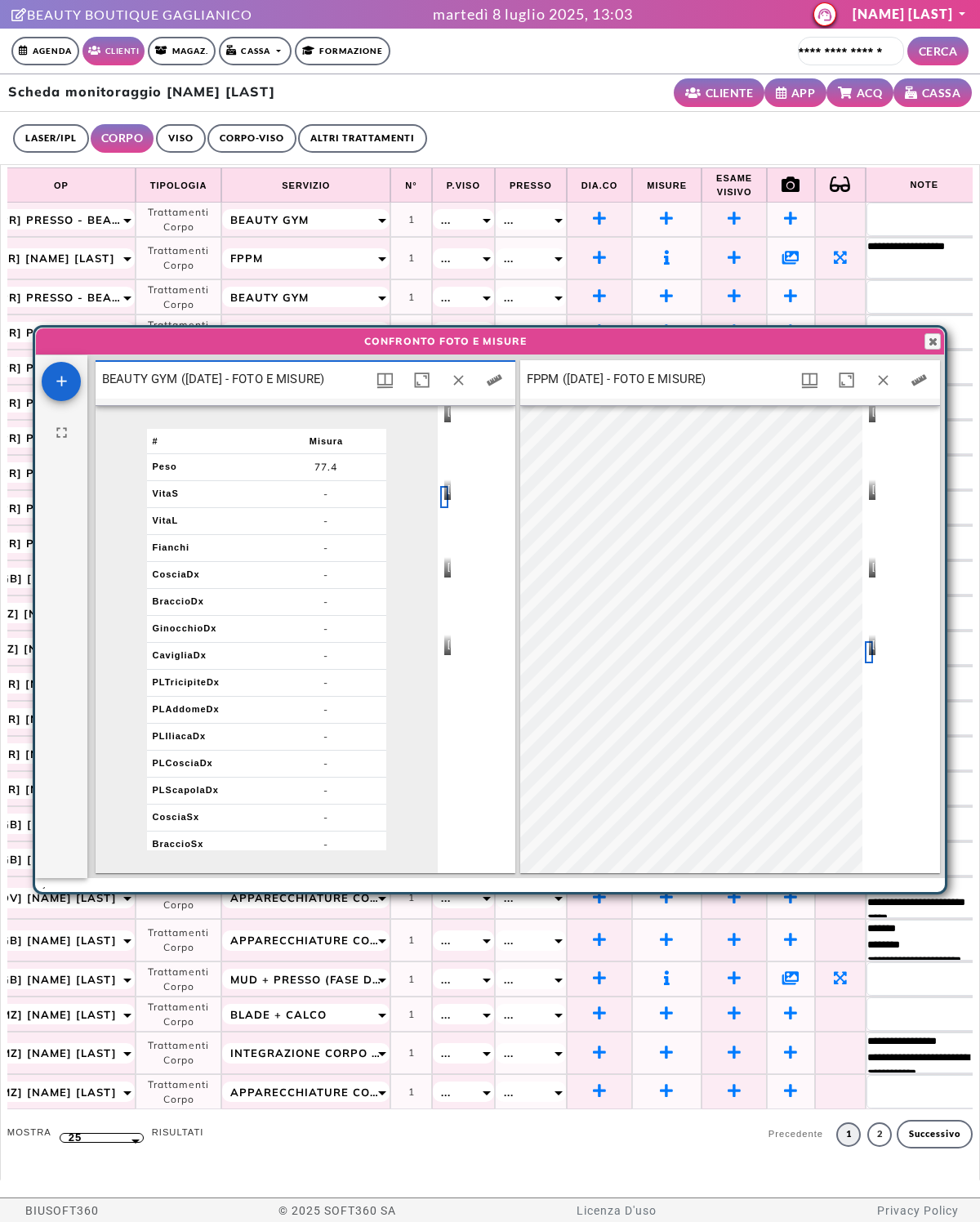 click at bounding box center [919, 380] 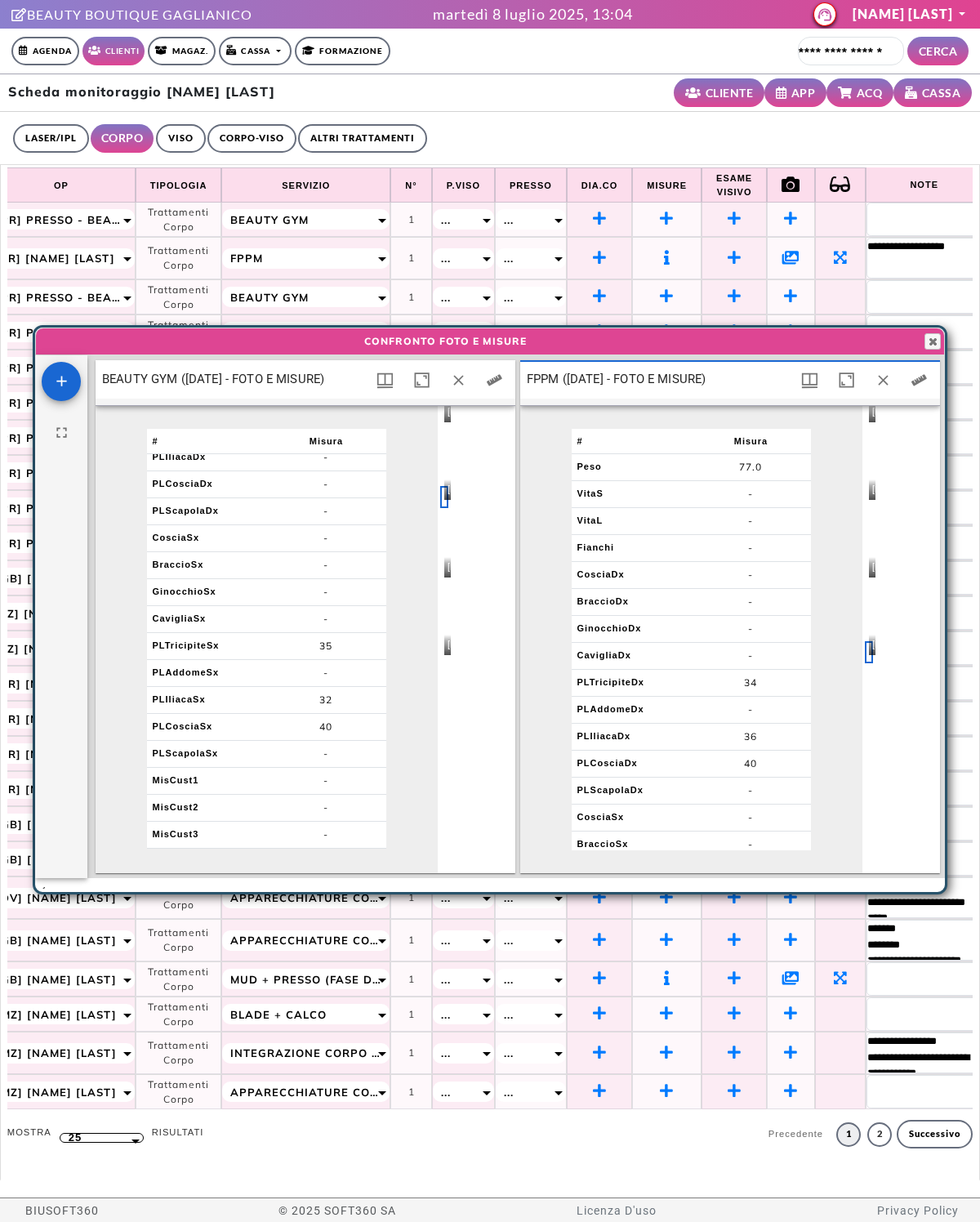 click at bounding box center [444, 420] 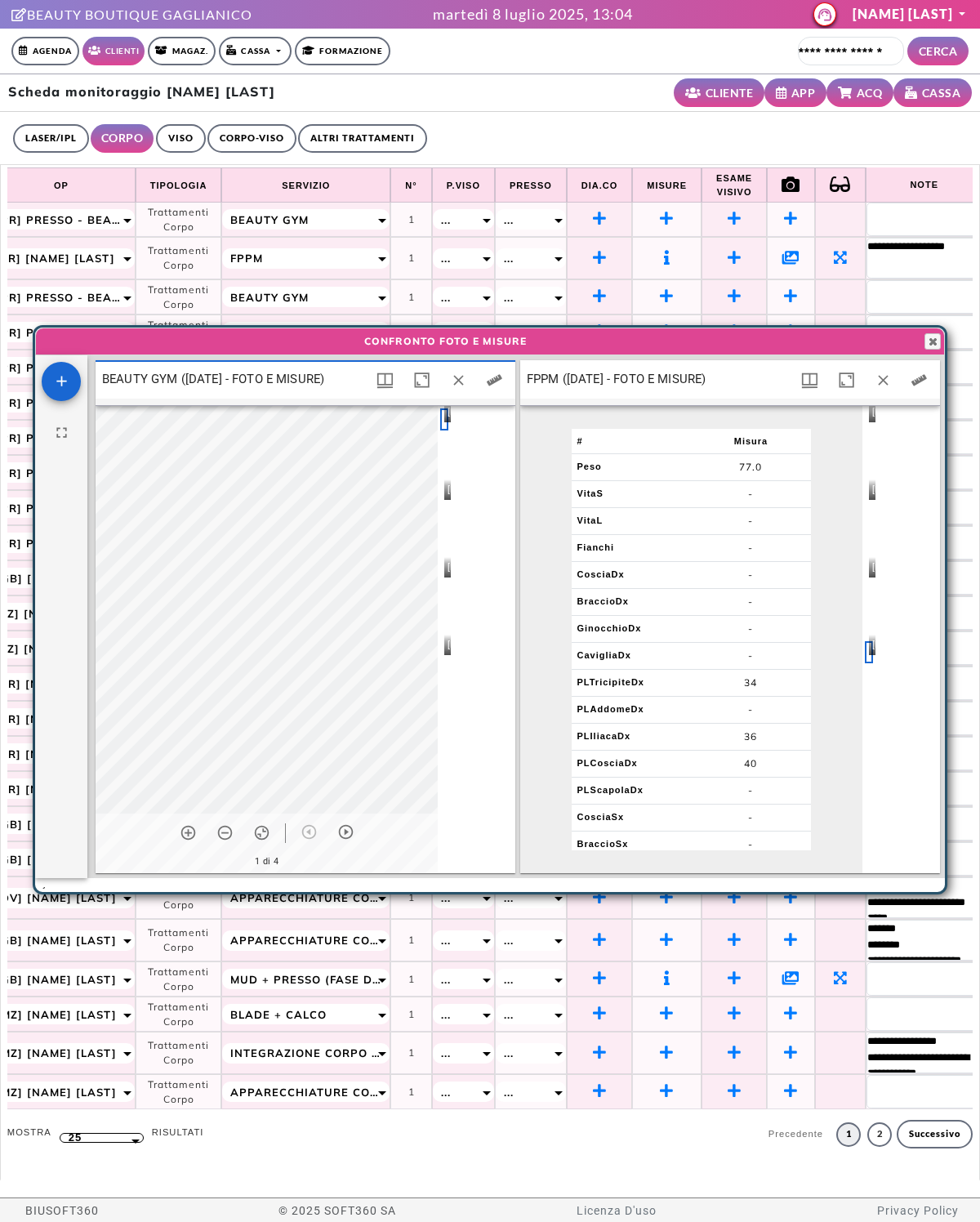 scroll, scrollTop: 8, scrollLeft: 8, axis: both 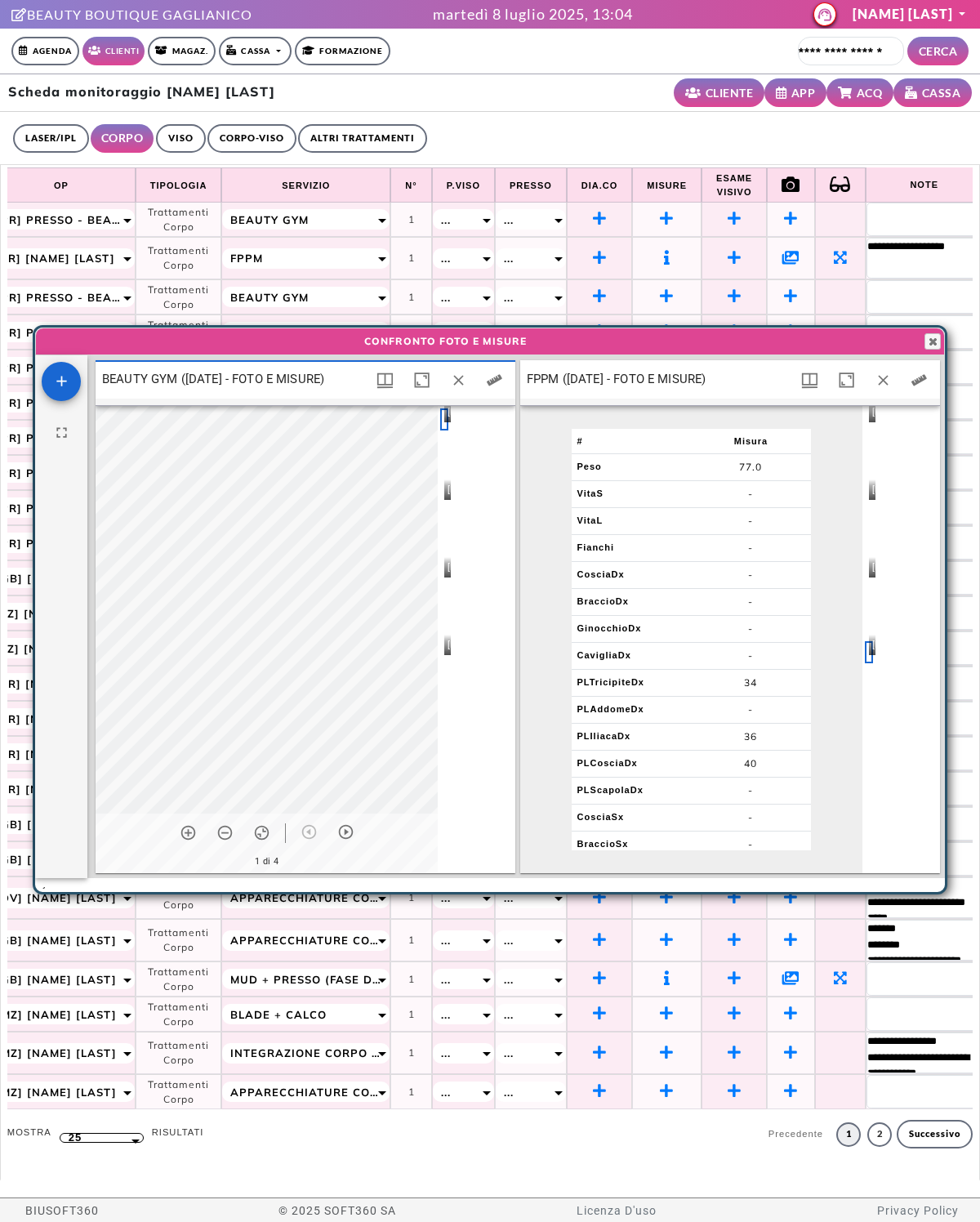 click at bounding box center (869, 420) 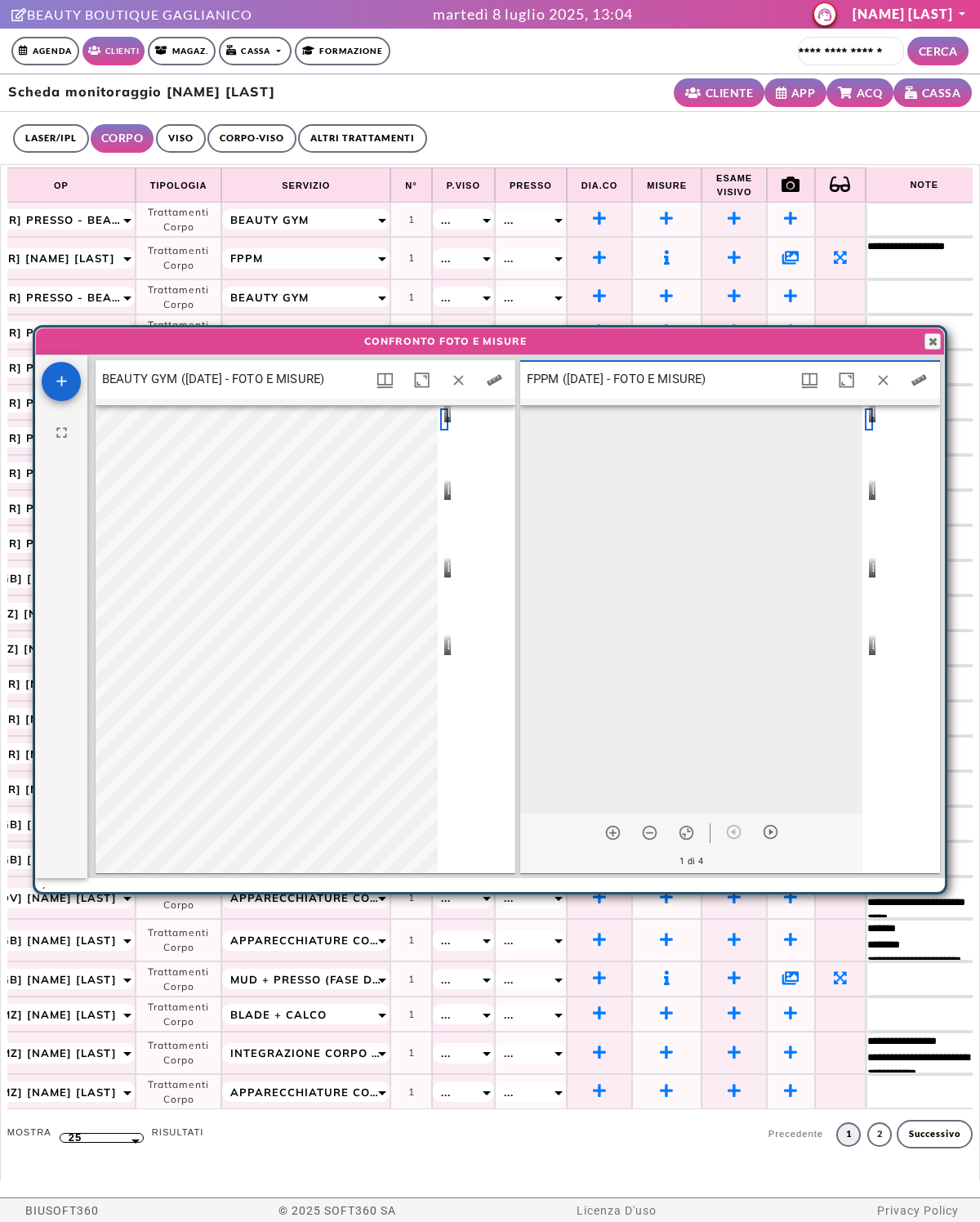 scroll, scrollTop: 8, scrollLeft: 8, axis: both 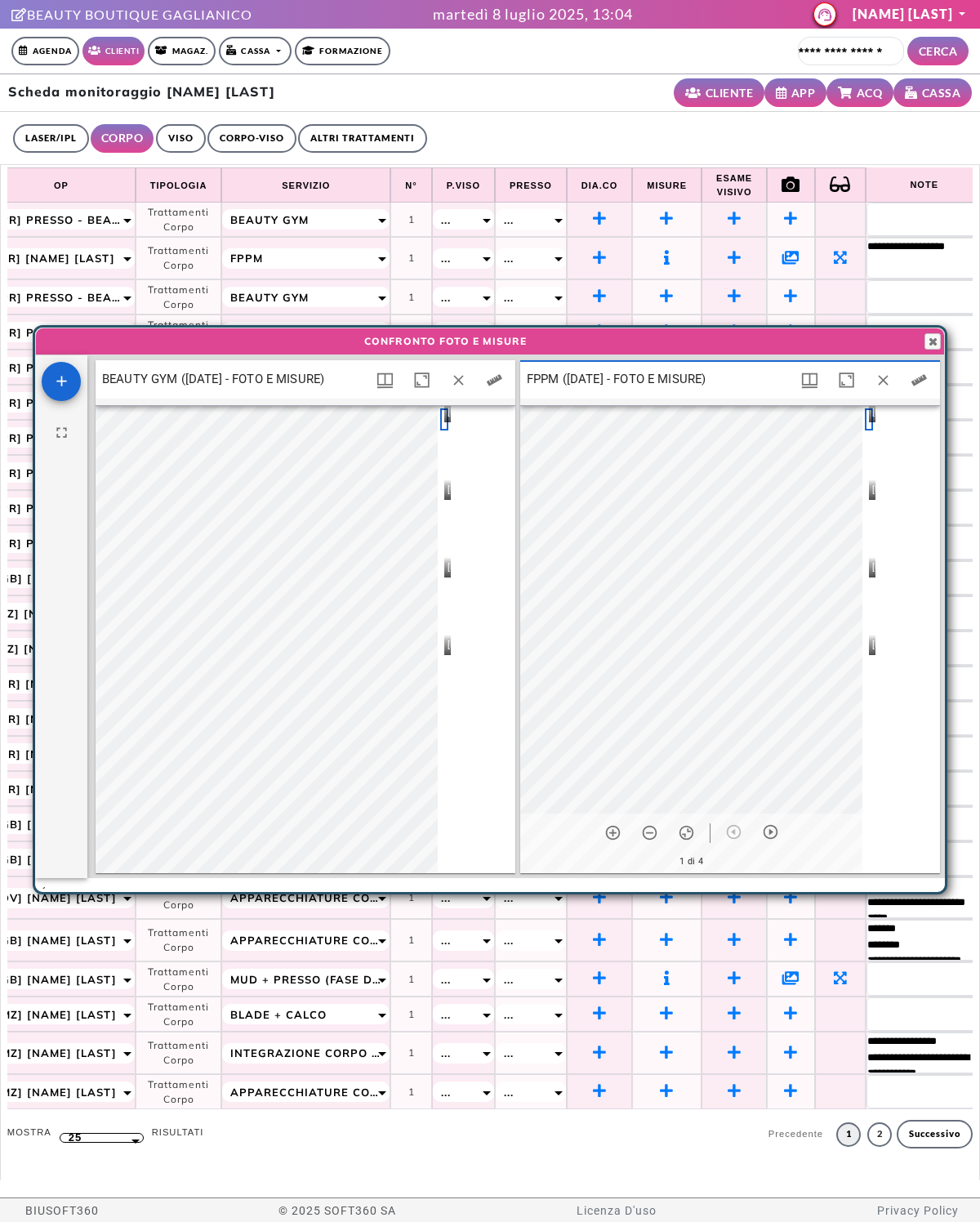 click at bounding box center (444, 497) 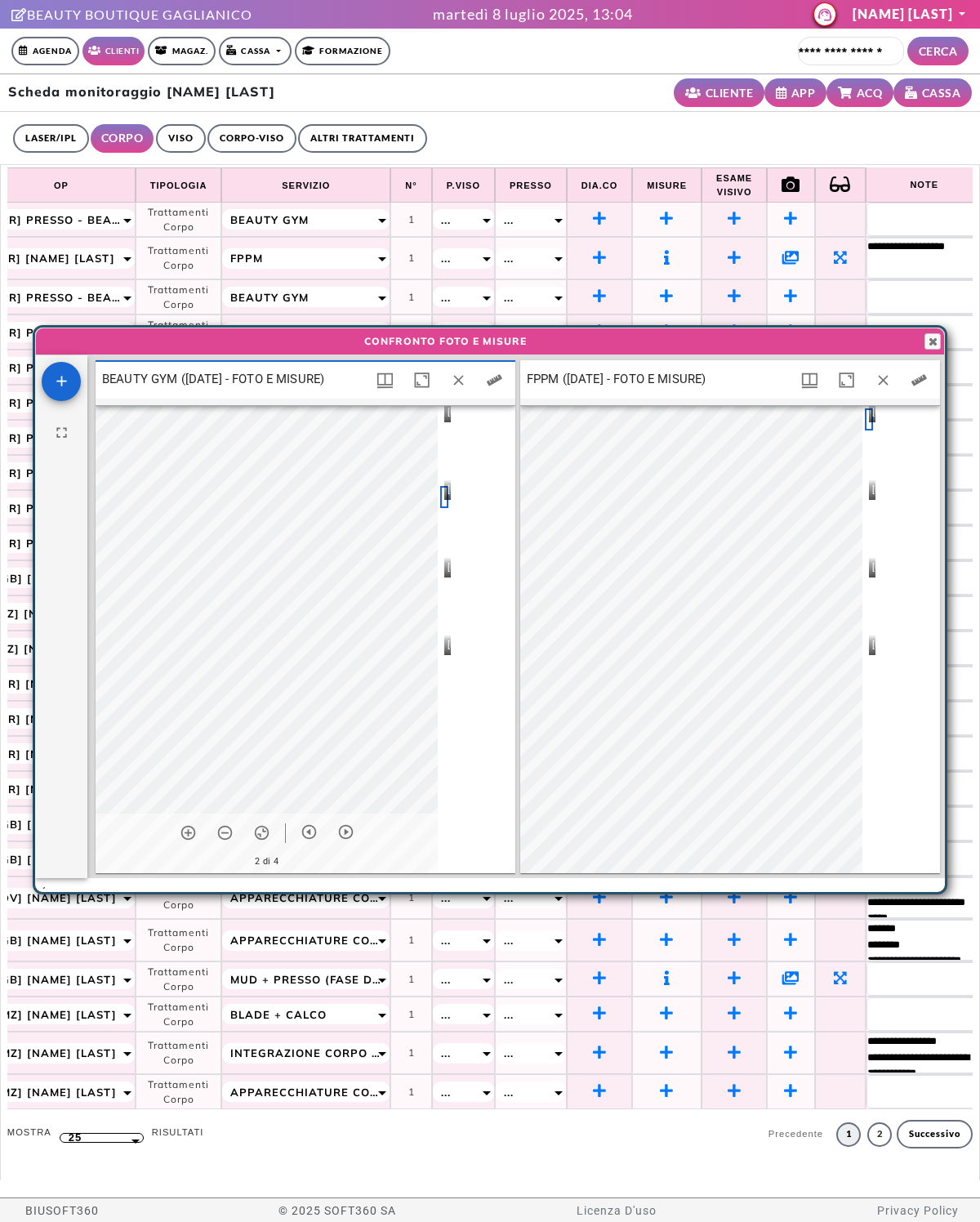scroll, scrollTop: 8, scrollLeft: 8, axis: both 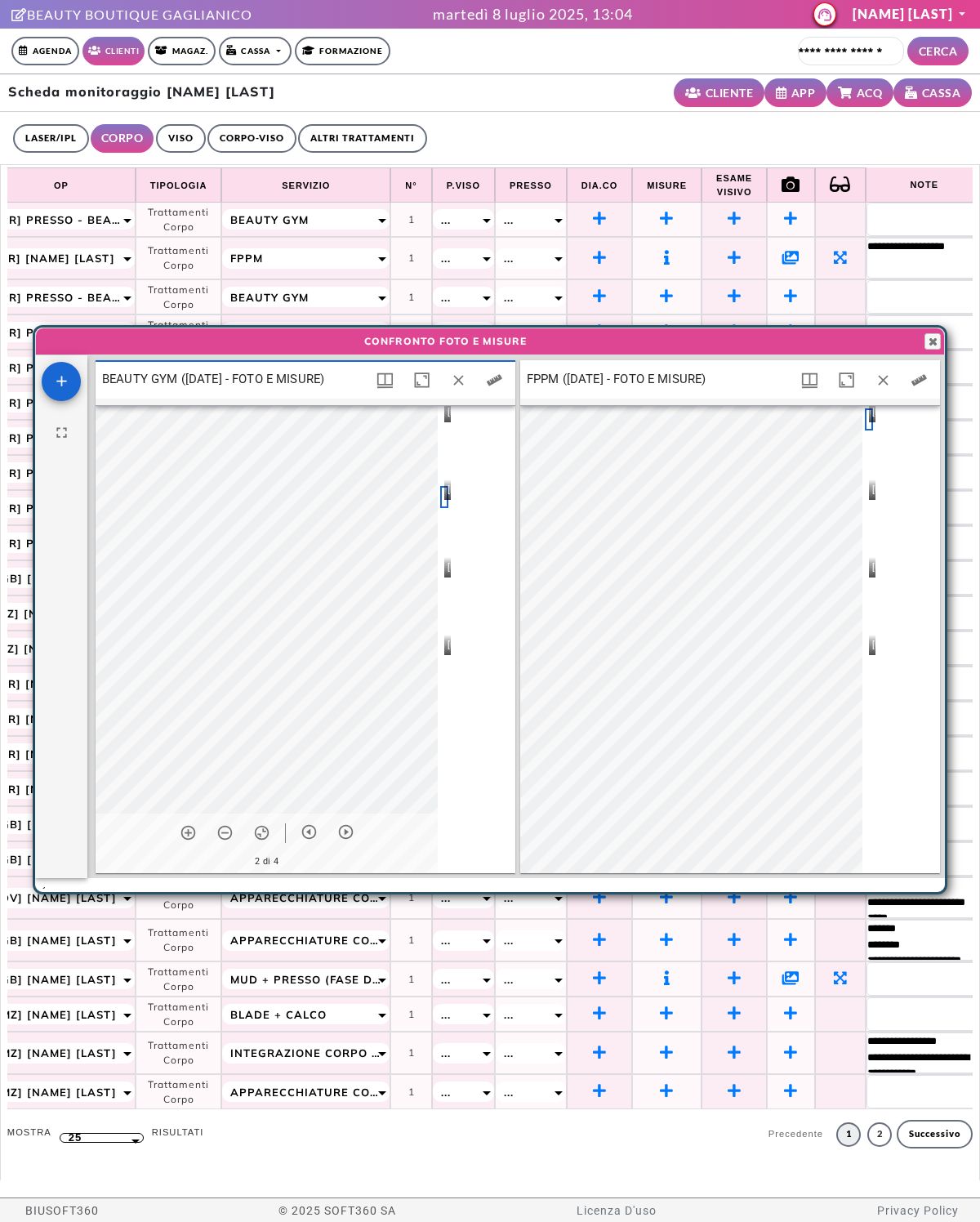 click at bounding box center (869, 653) 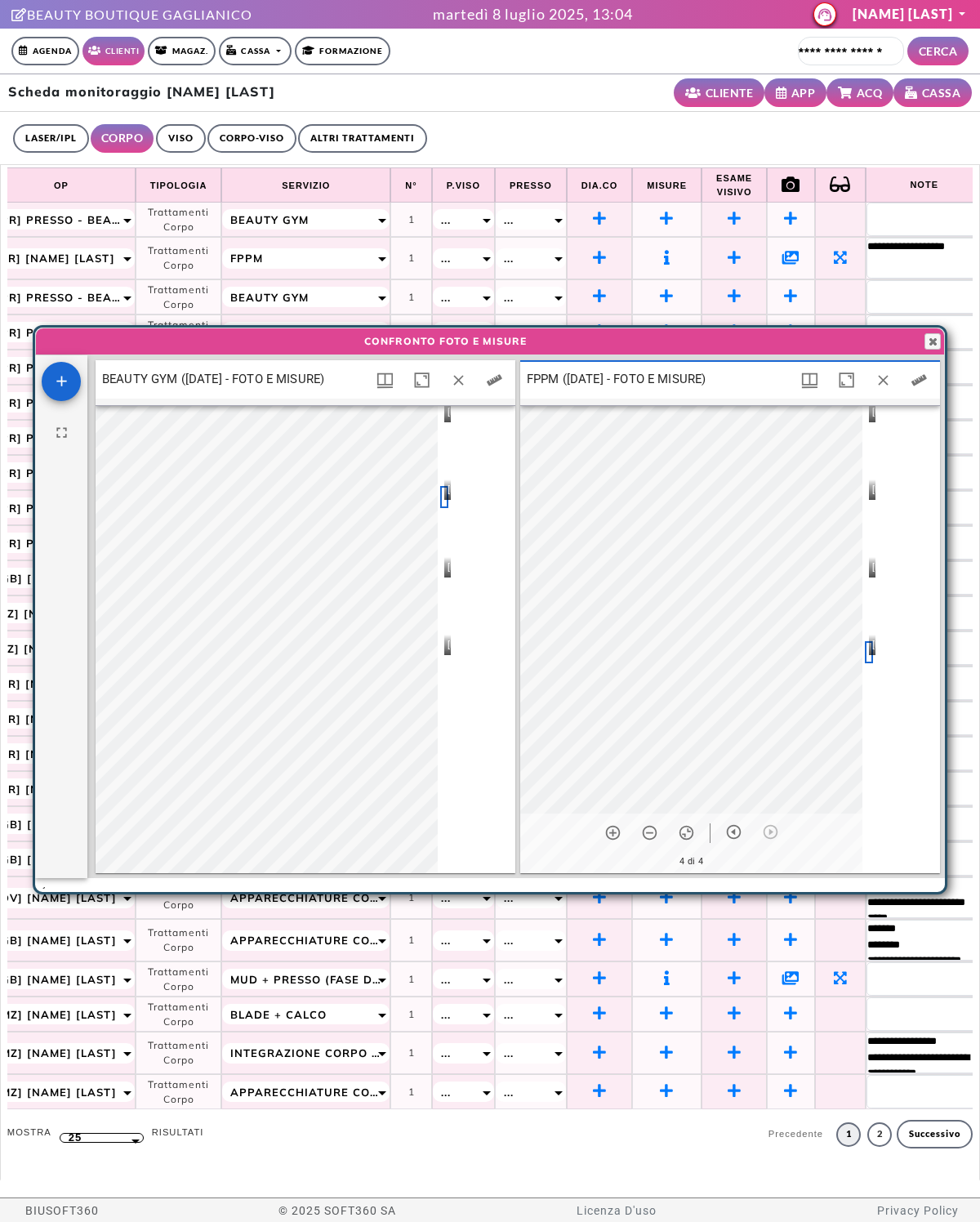 scroll, scrollTop: 8, scrollLeft: 8, axis: both 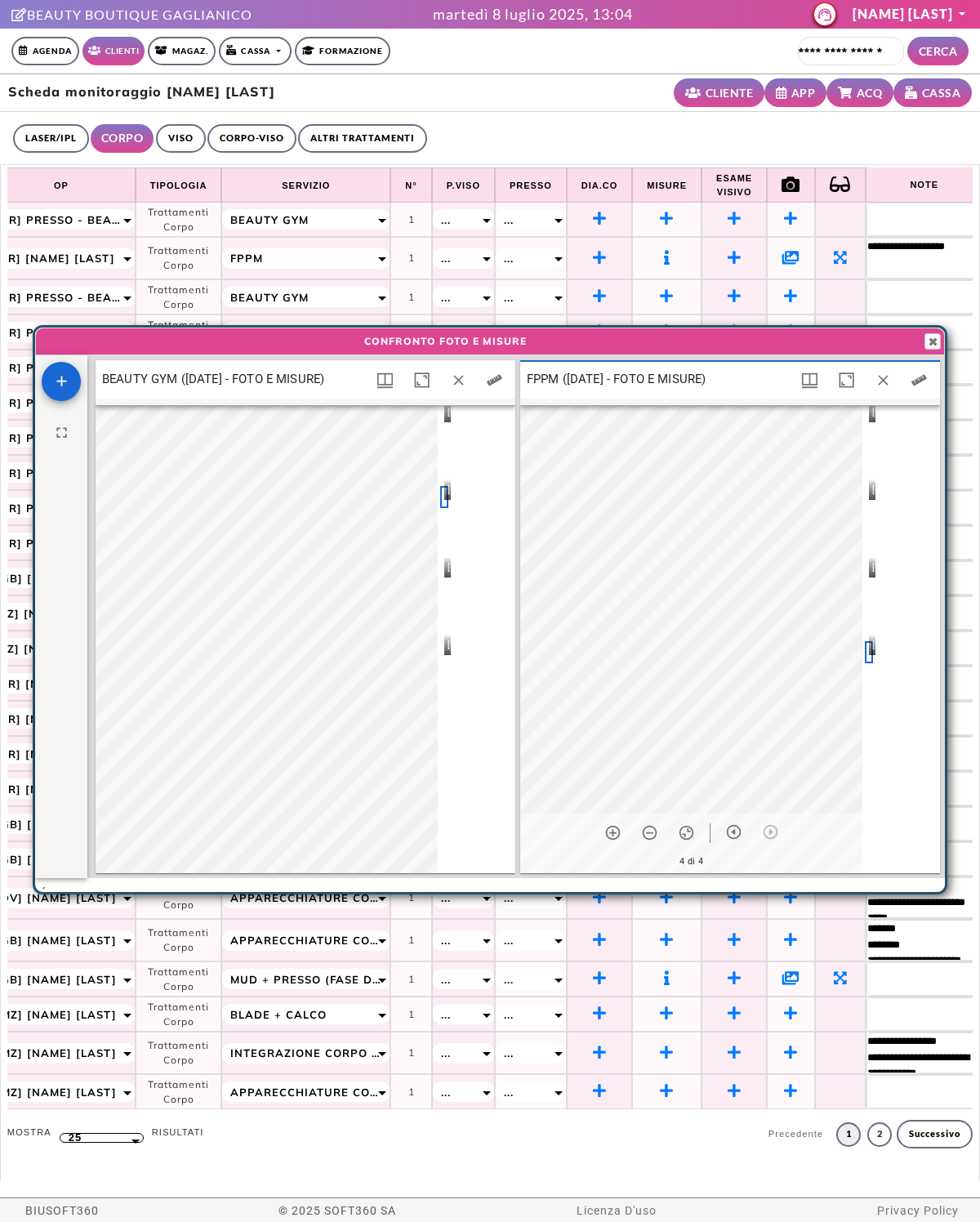 click at bounding box center (444, 575) 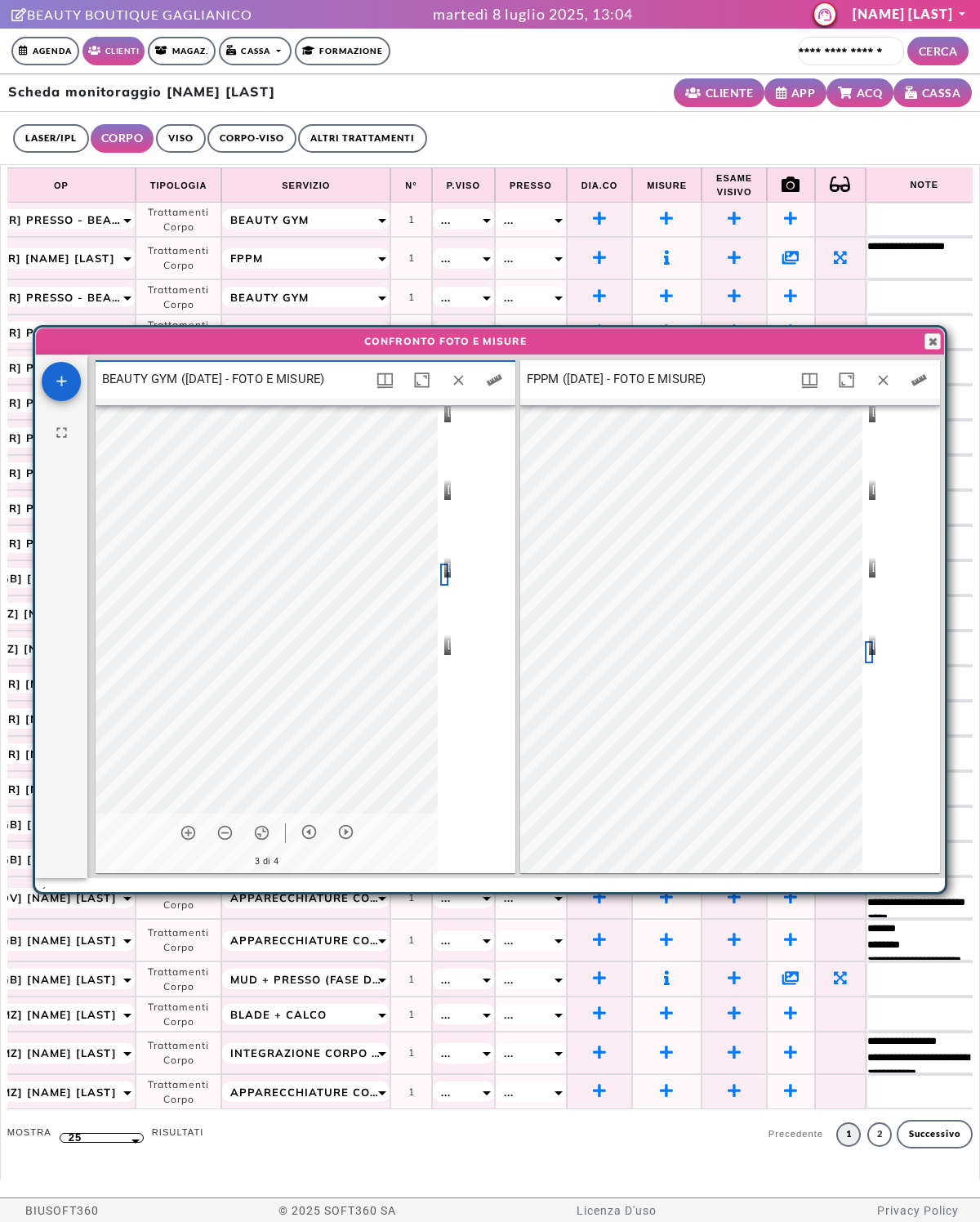 scroll, scrollTop: 8, scrollLeft: 8, axis: both 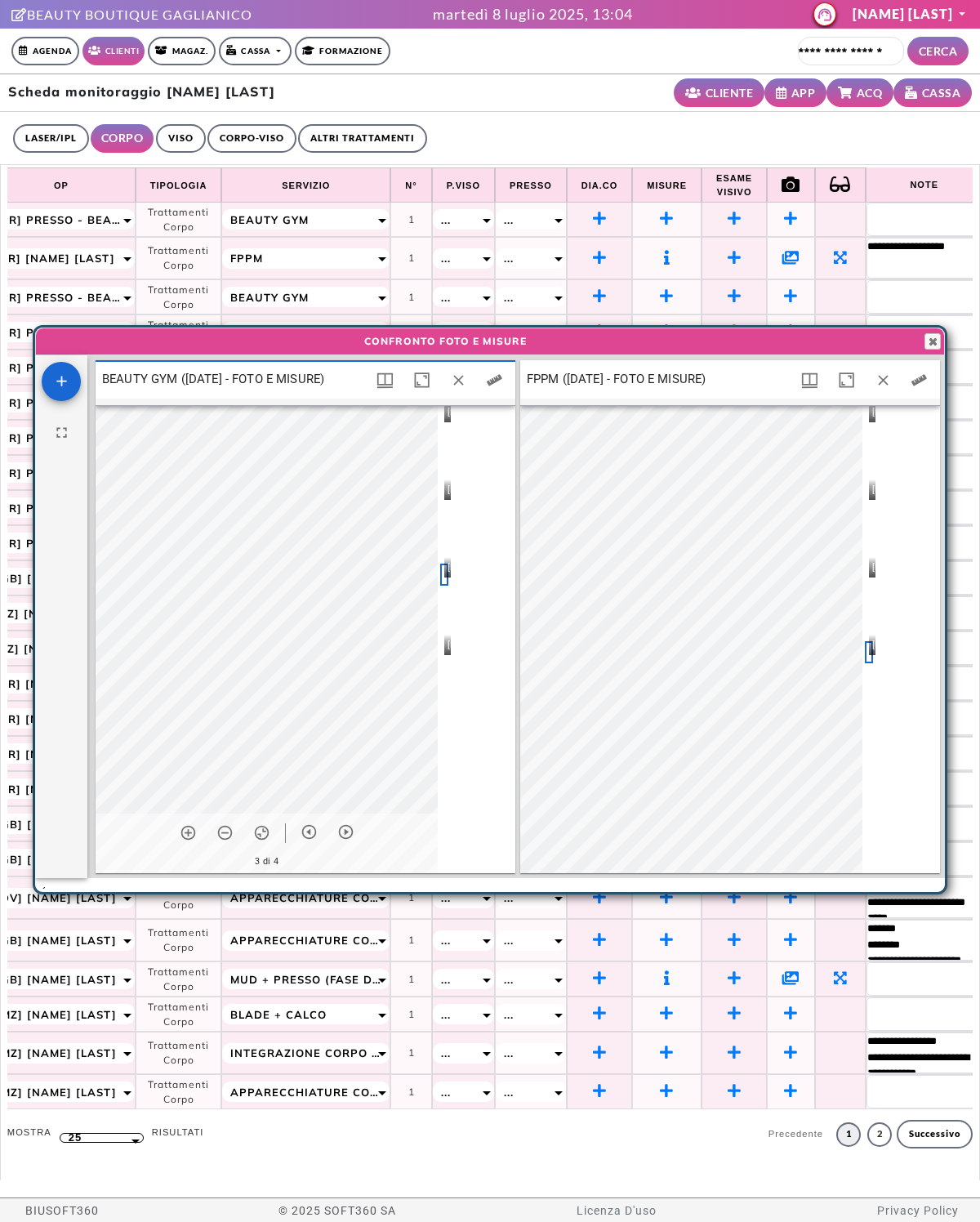 click at bounding box center [869, 575] 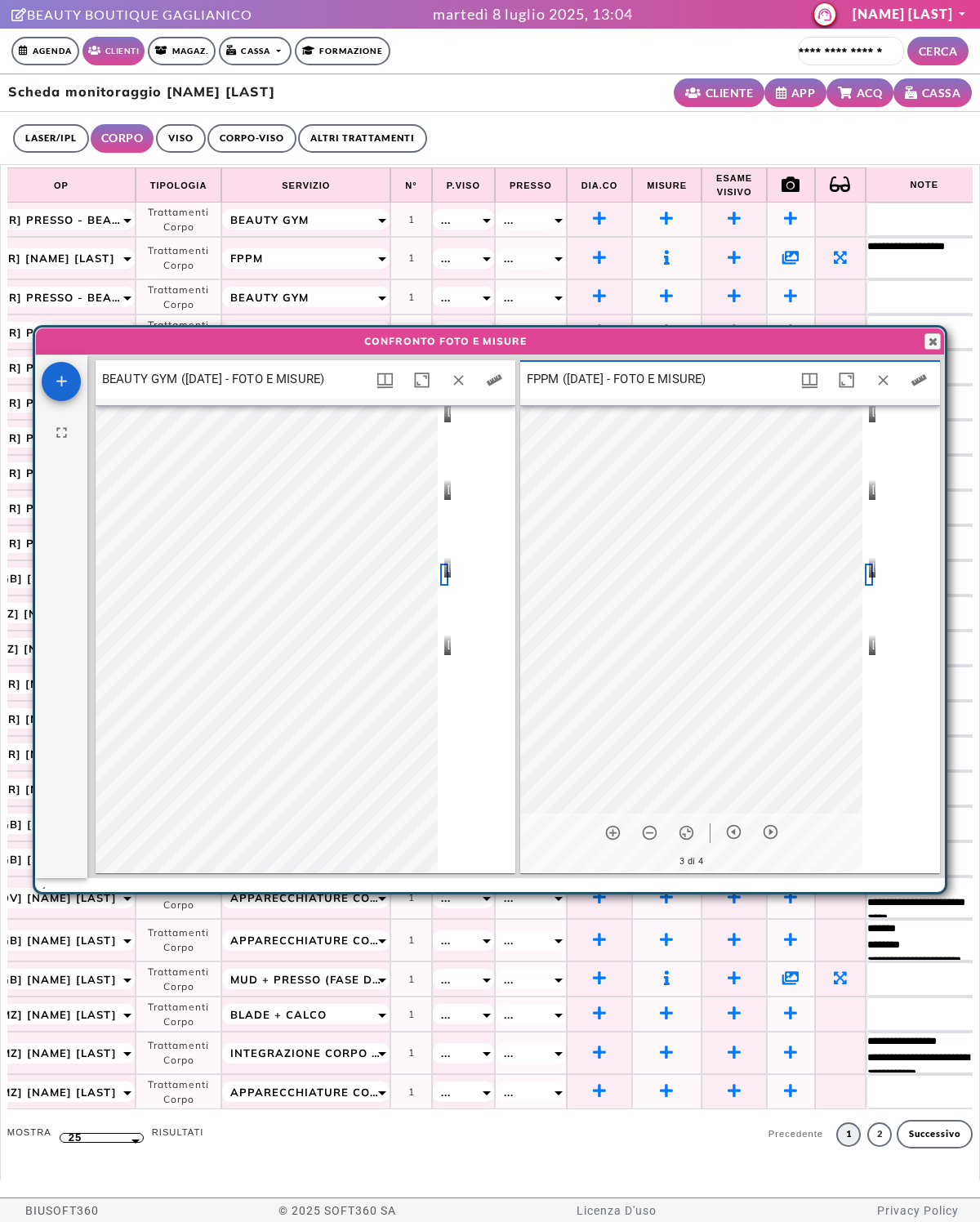 scroll, scrollTop: 8, scrollLeft: 8, axis: both 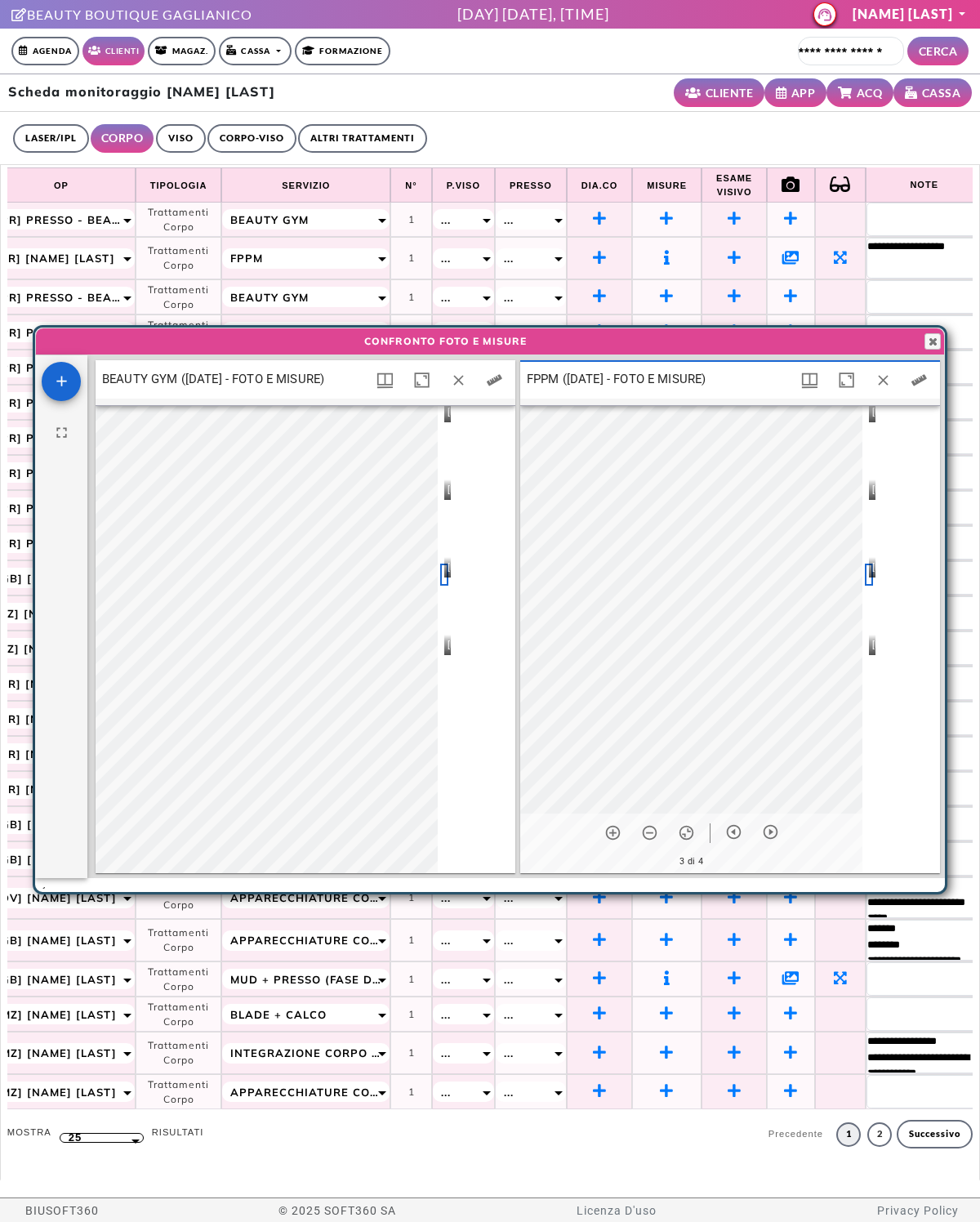click at bounding box center [444, 653] 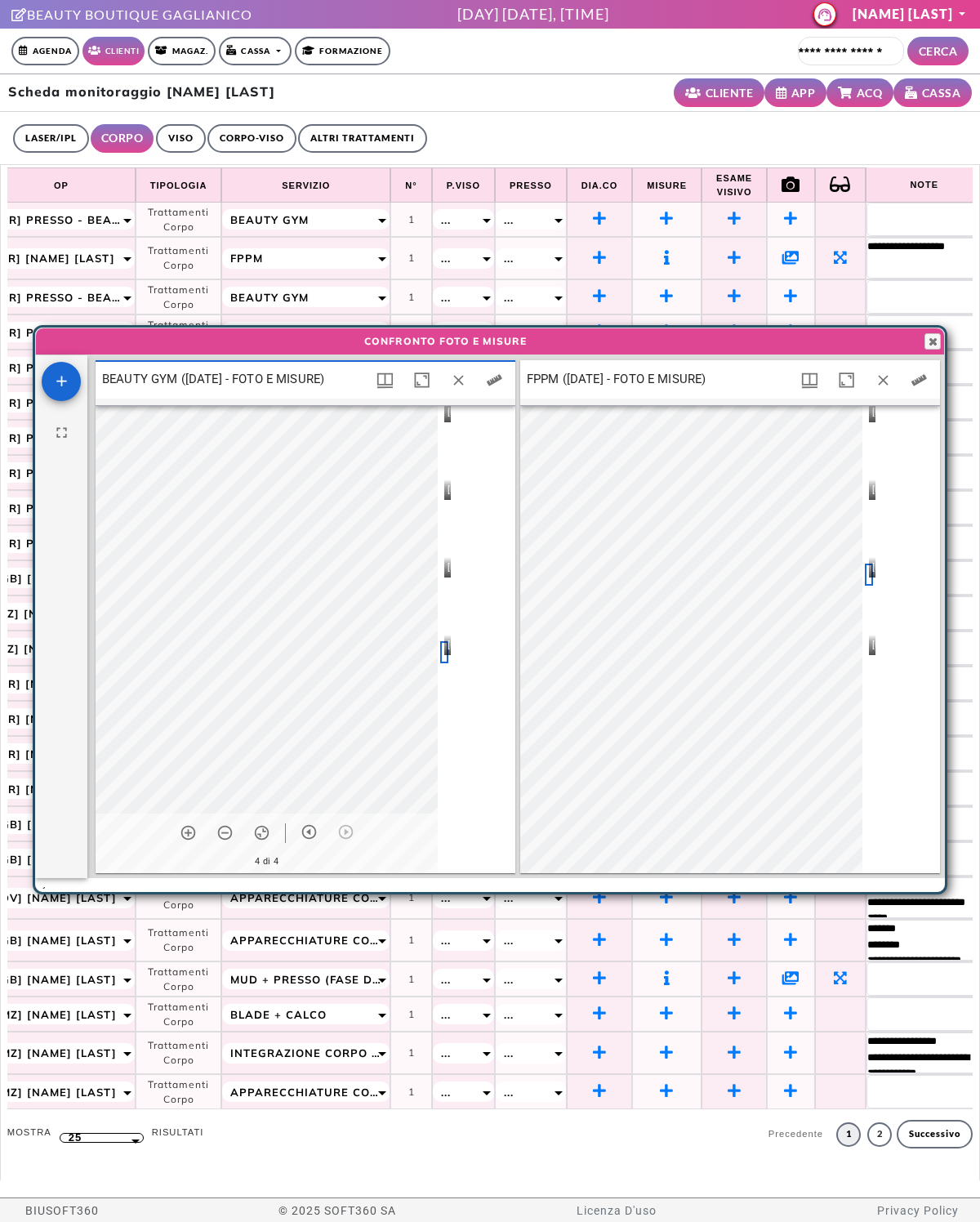 scroll, scrollTop: 8, scrollLeft: 8, axis: both 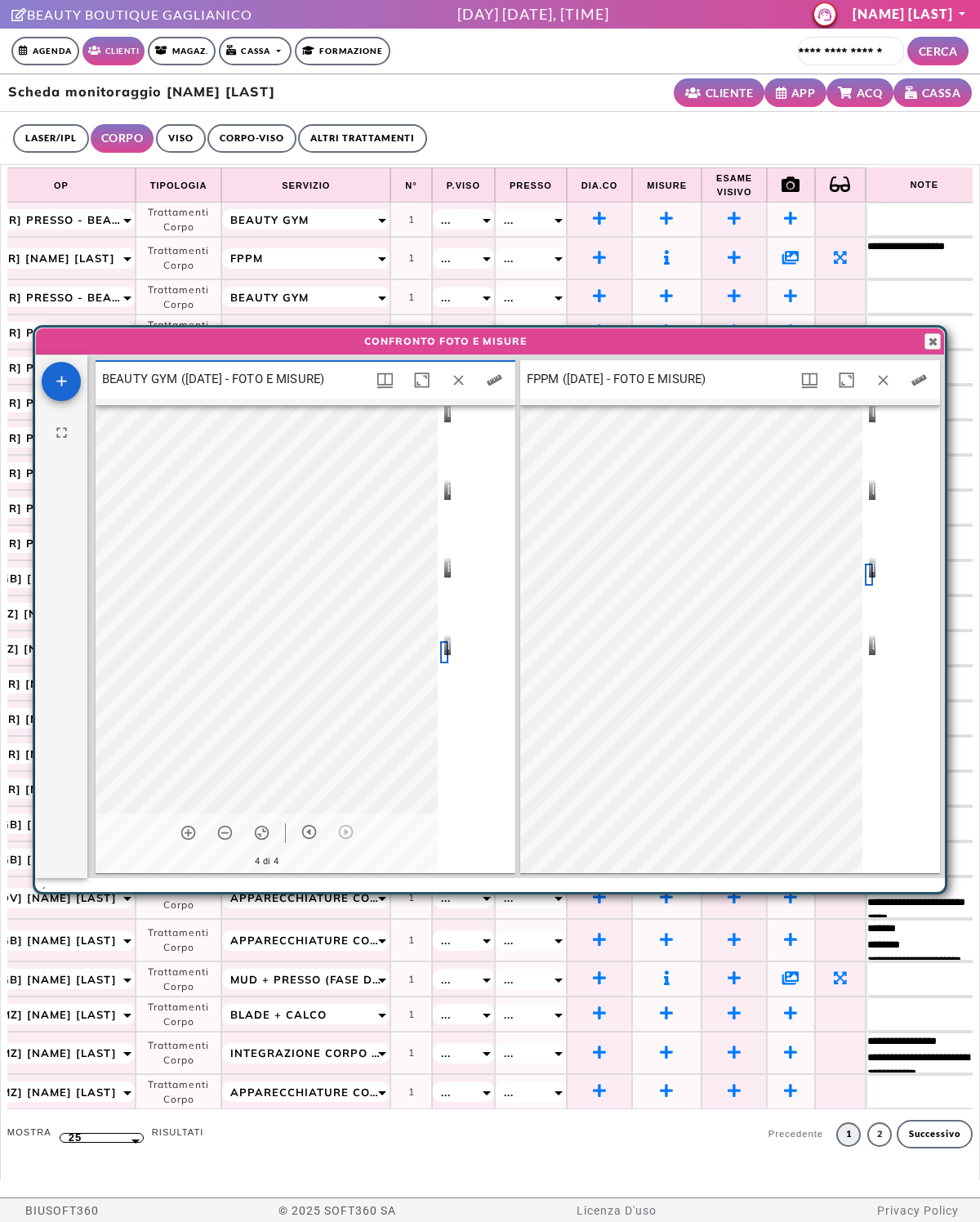 click at bounding box center [869, 497] 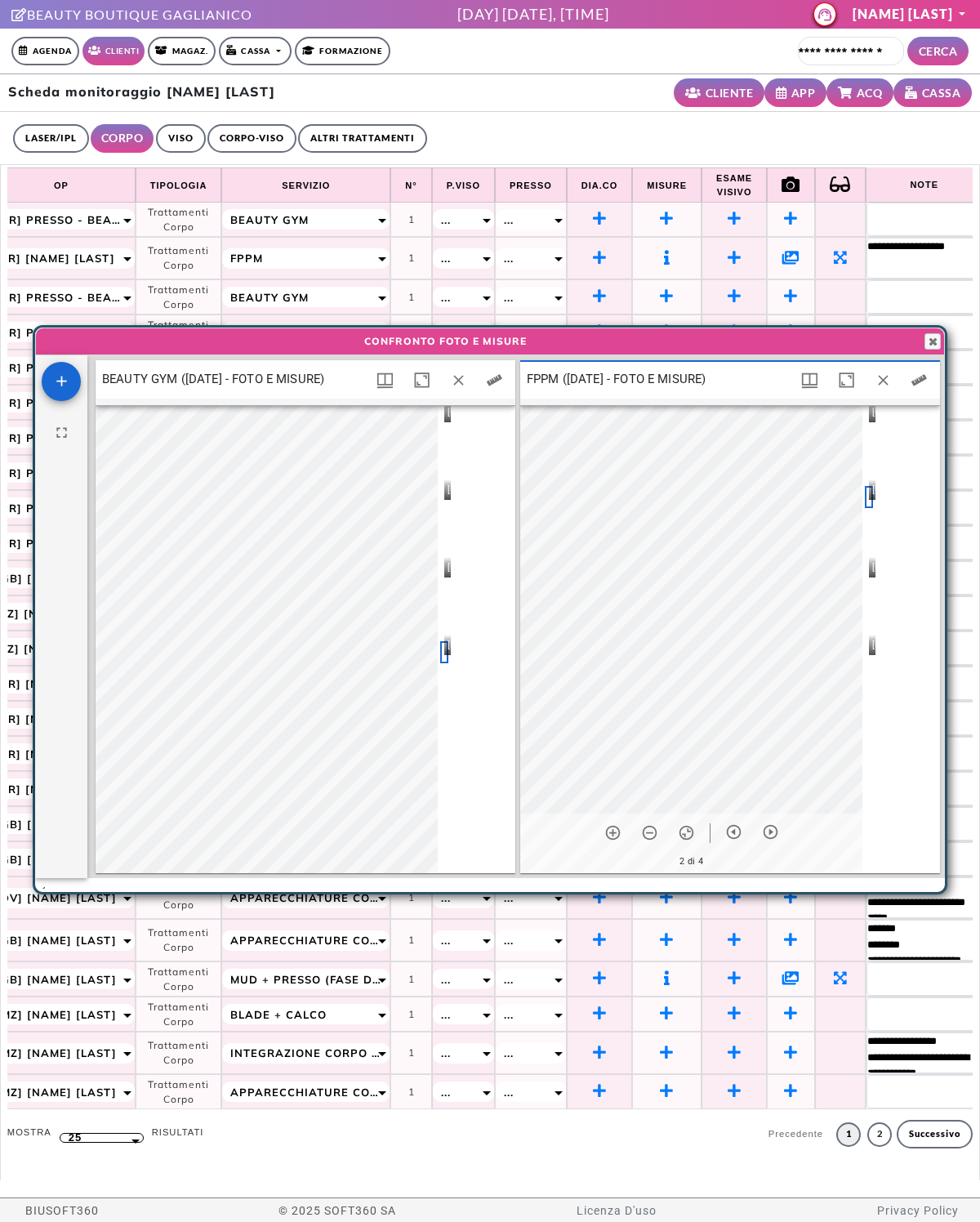 scroll, scrollTop: 8, scrollLeft: 8, axis: both 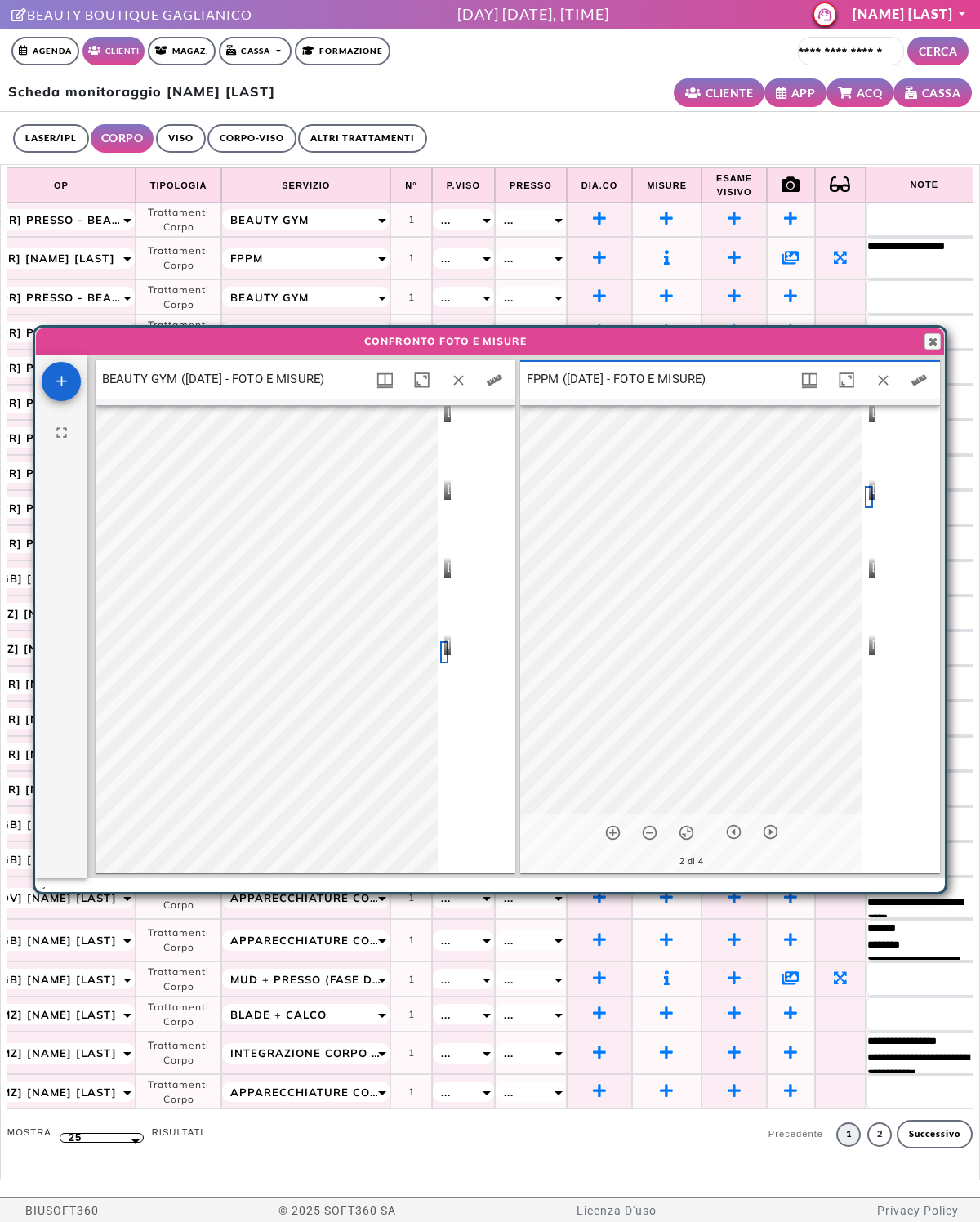 click at bounding box center [444, 575] 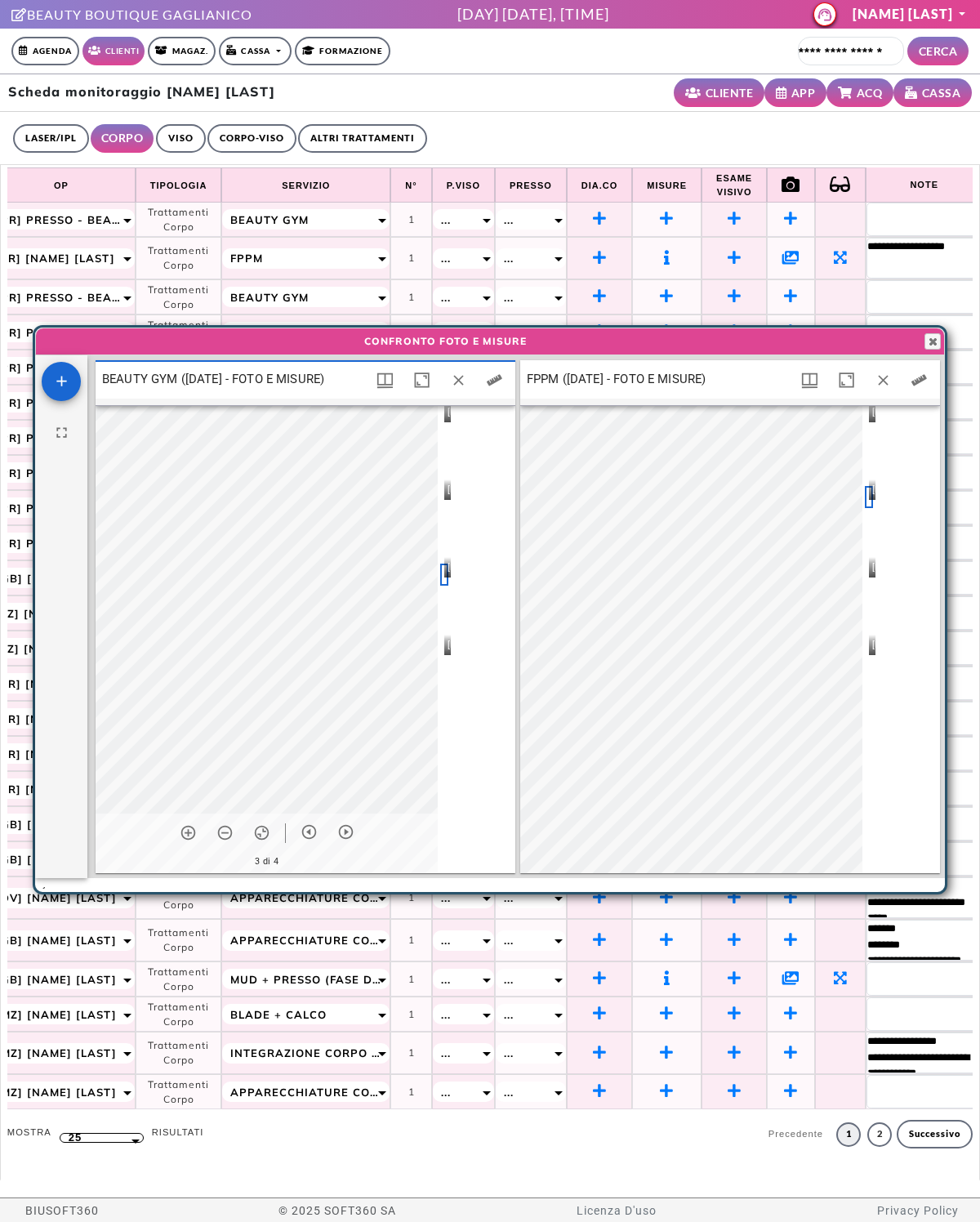 scroll, scrollTop: 8, scrollLeft: 8, axis: both 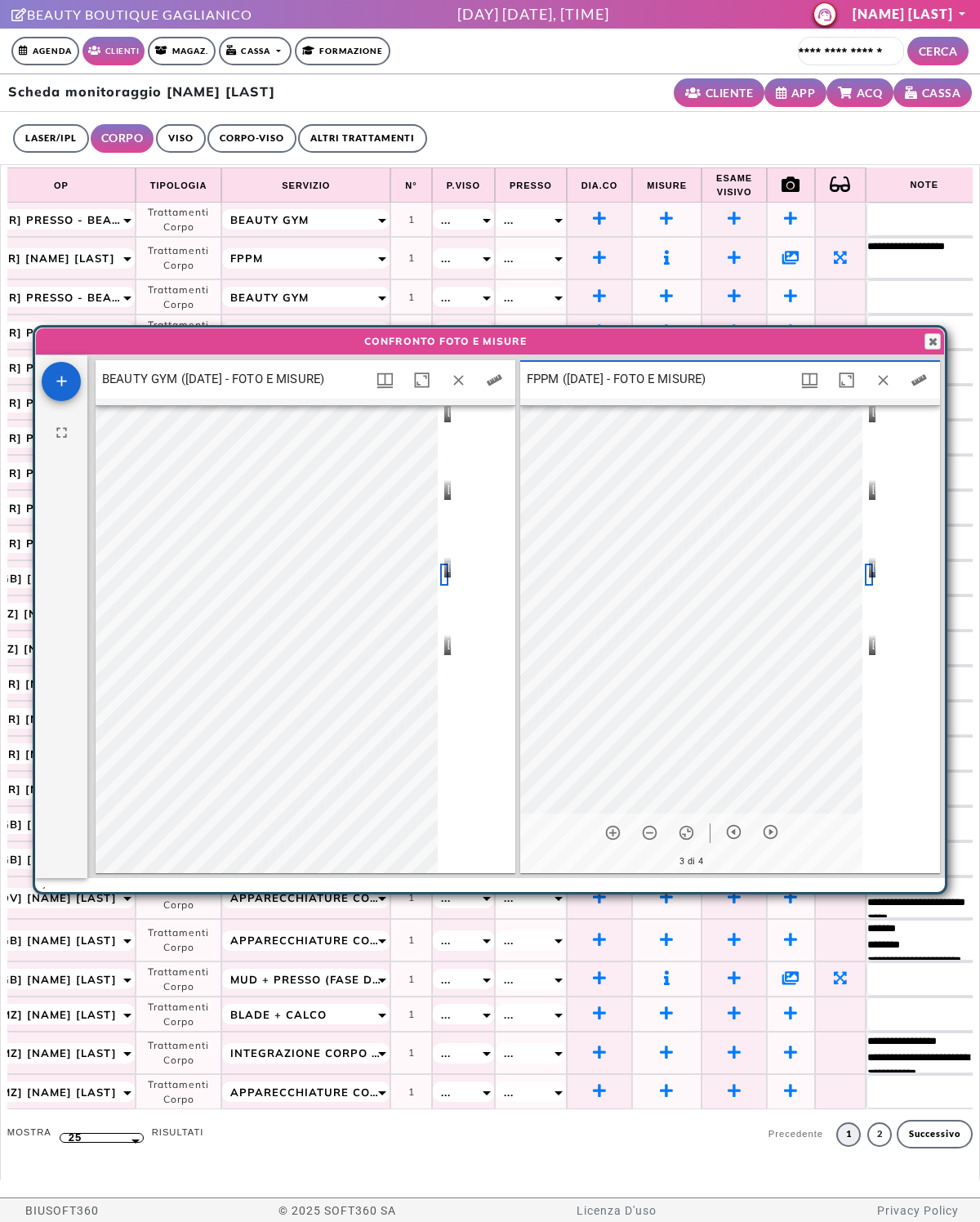 click at bounding box center [444, 497] 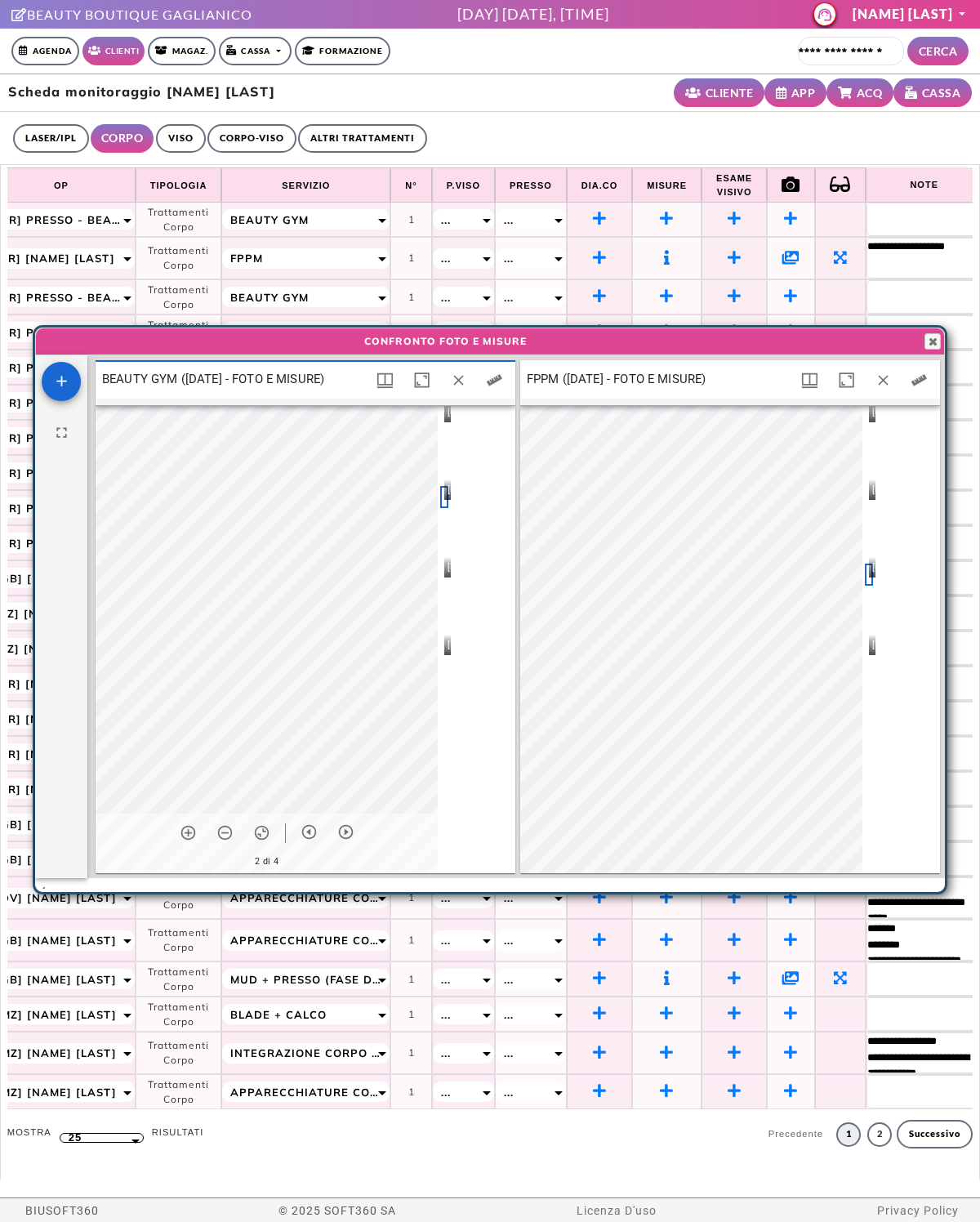 scroll, scrollTop: 8, scrollLeft: 8, axis: both 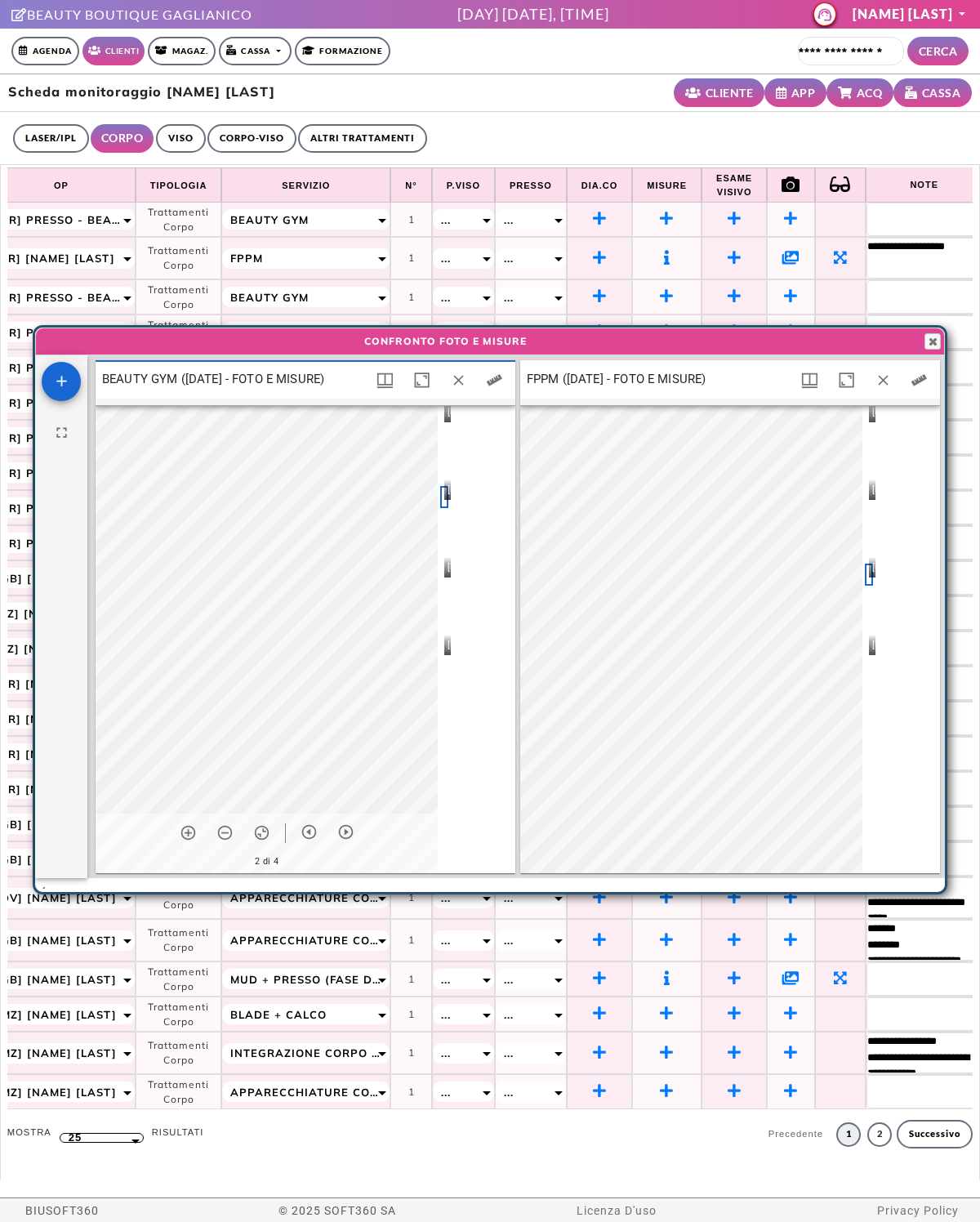 click at bounding box center (869, 653) 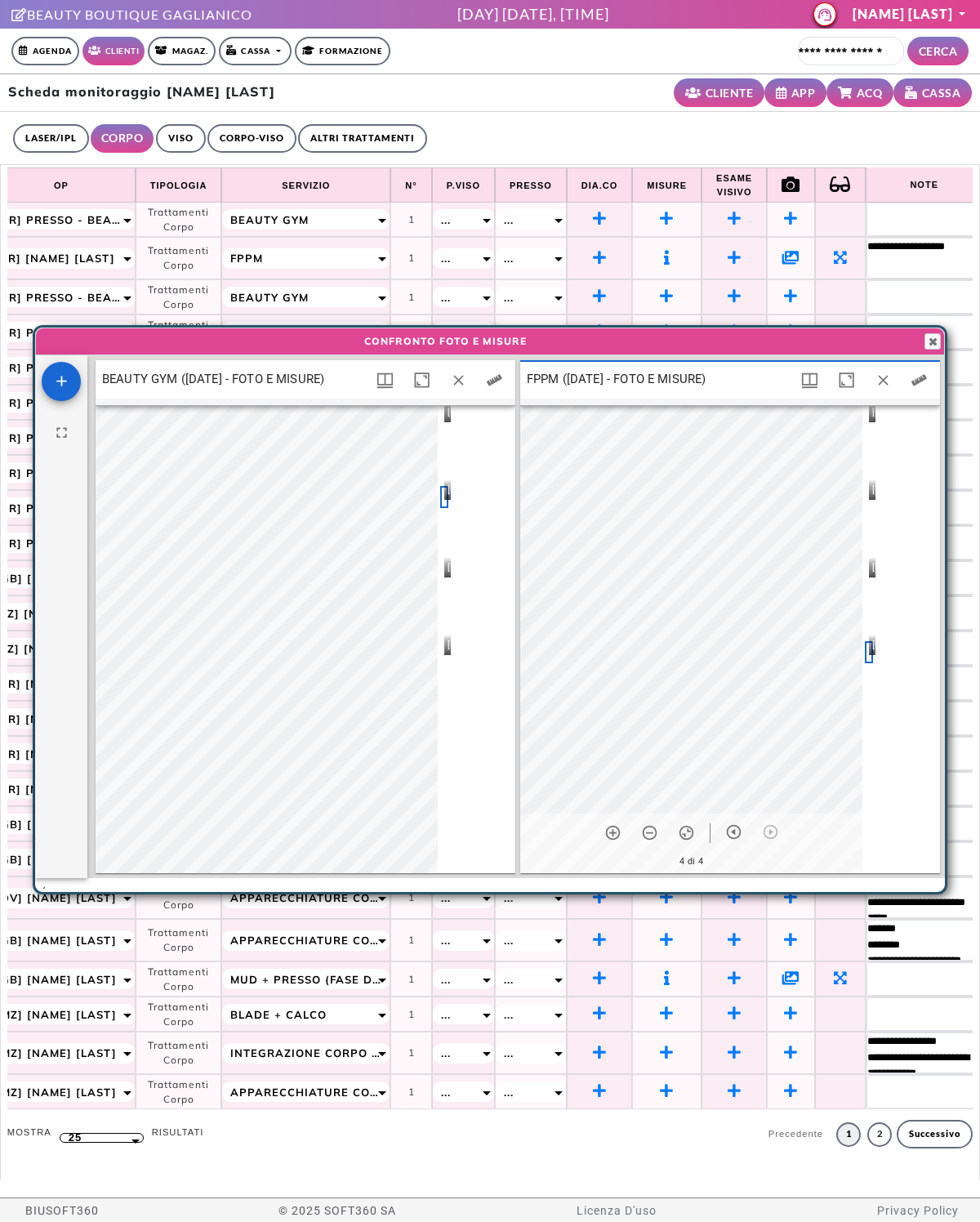 scroll, scrollTop: 8, scrollLeft: 8, axis: both 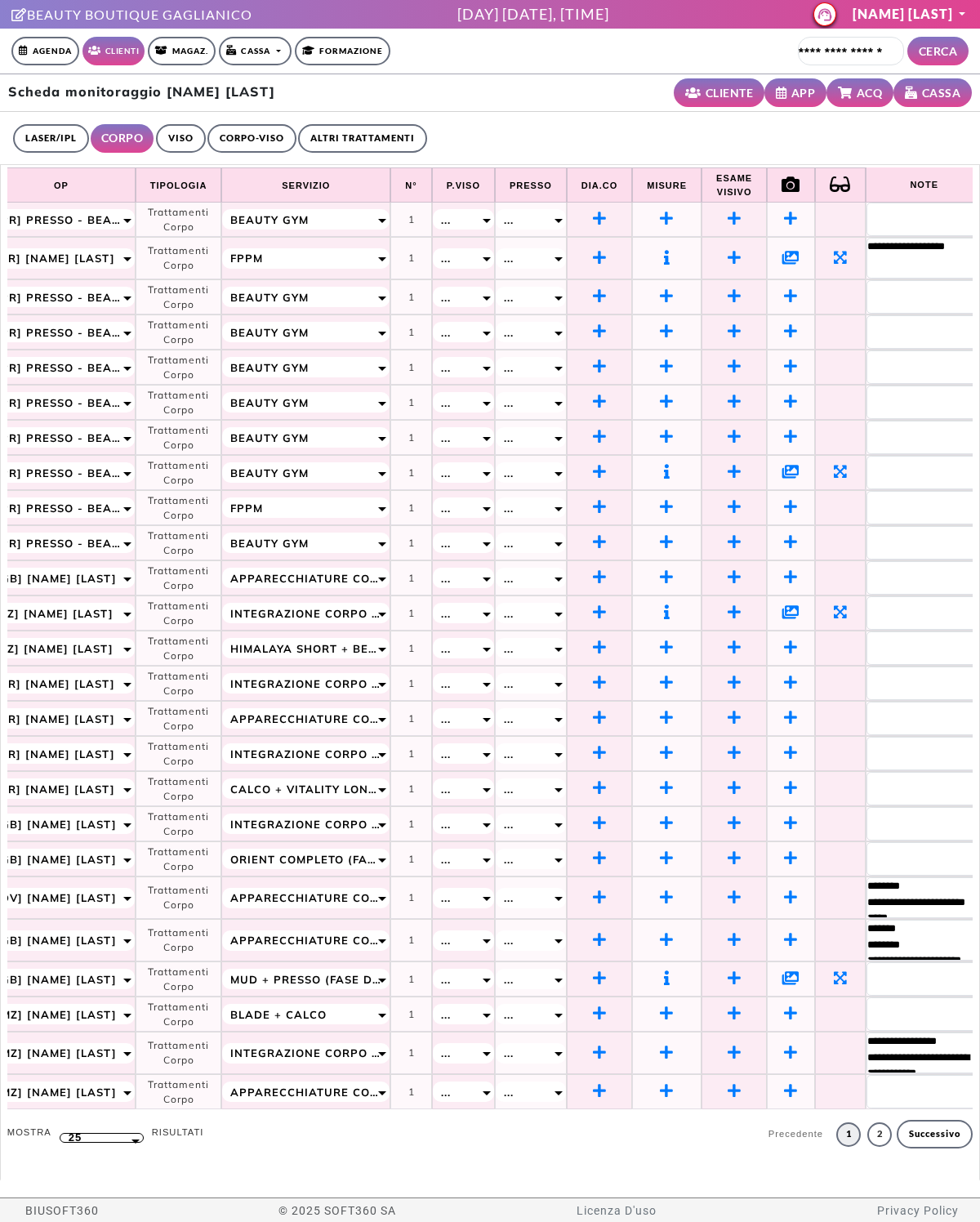 click on "Agenda" at bounding box center [45, 51] 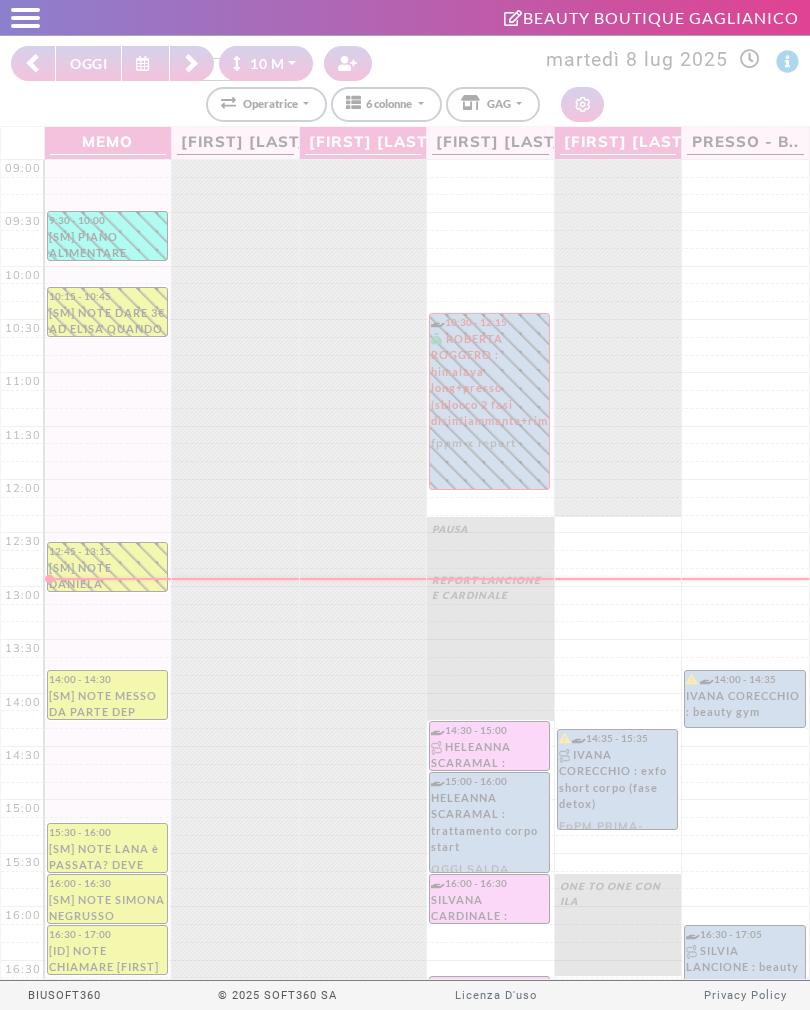 scroll, scrollTop: 0, scrollLeft: 0, axis: both 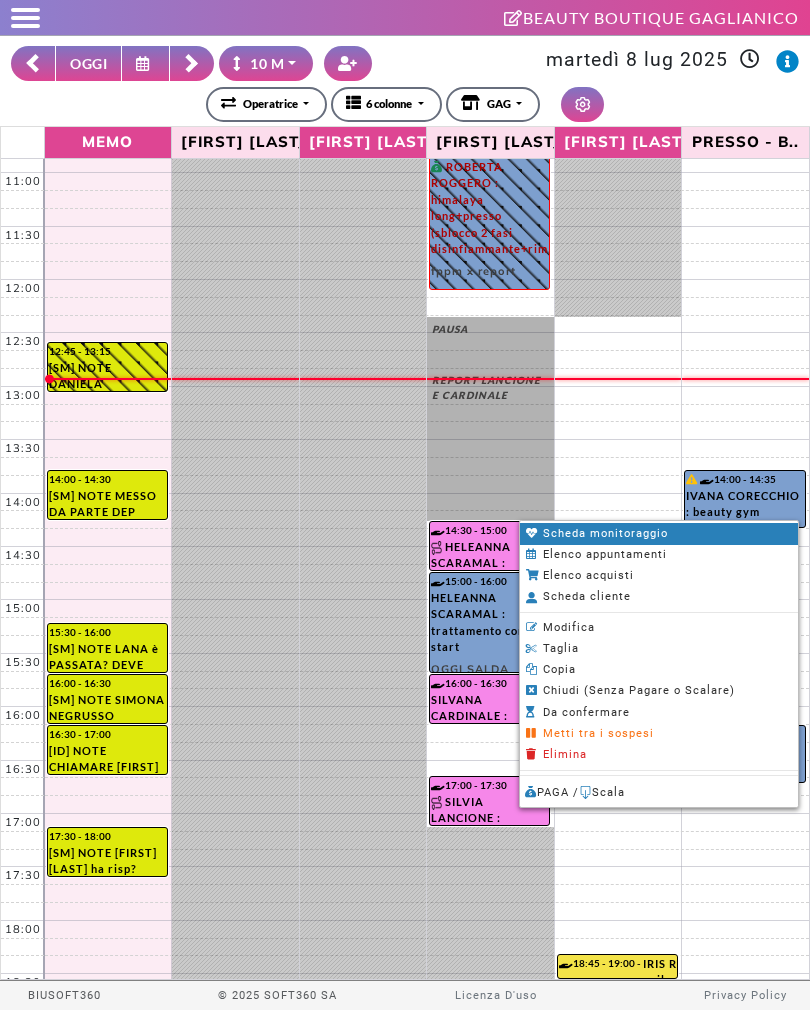 click on "Scheda monitoraggio" at bounding box center (605, 533) 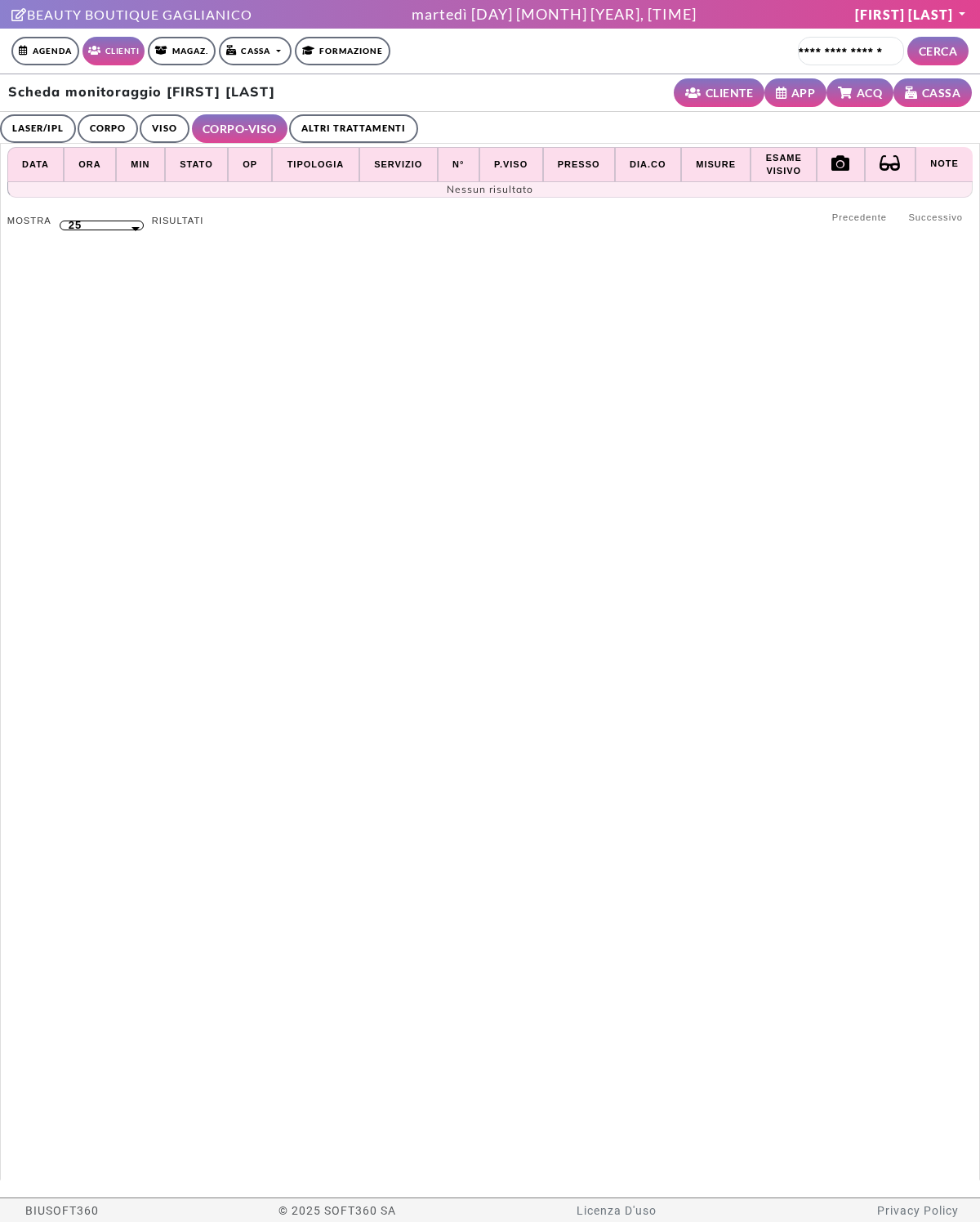 scroll, scrollTop: 0, scrollLeft: 0, axis: both 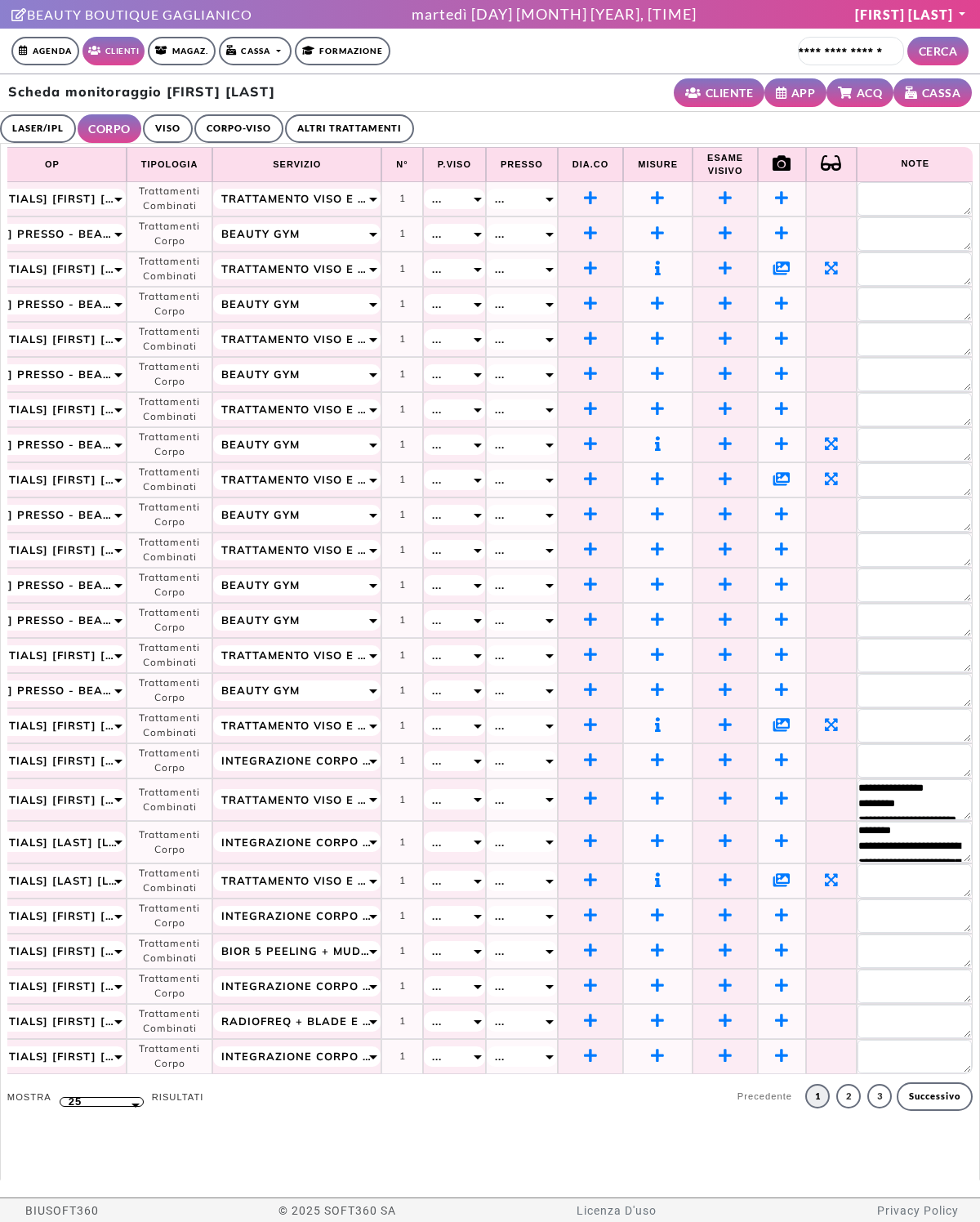 click at bounding box center (0, 0) 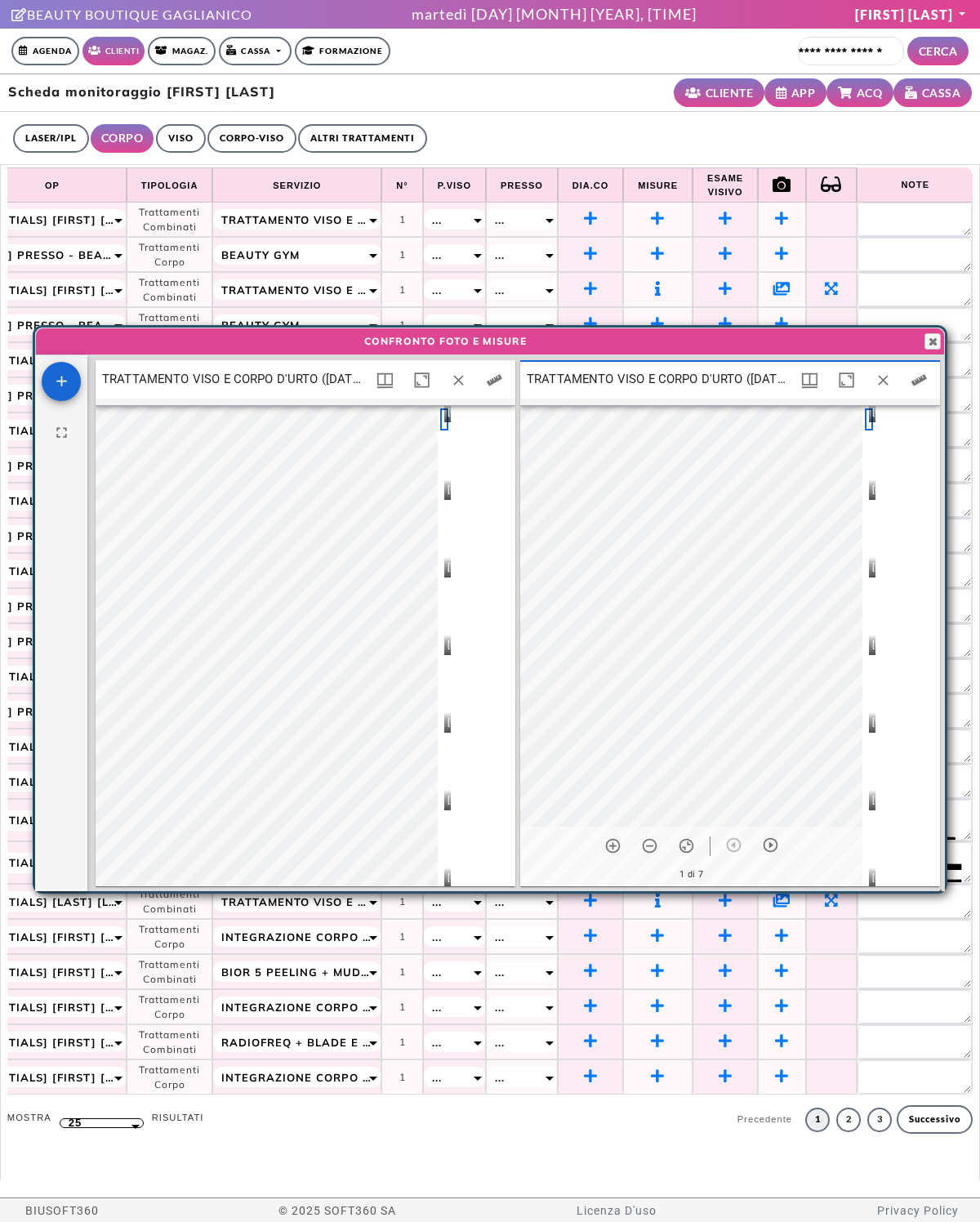 scroll, scrollTop: 469, scrollLeft: 65, axis: both 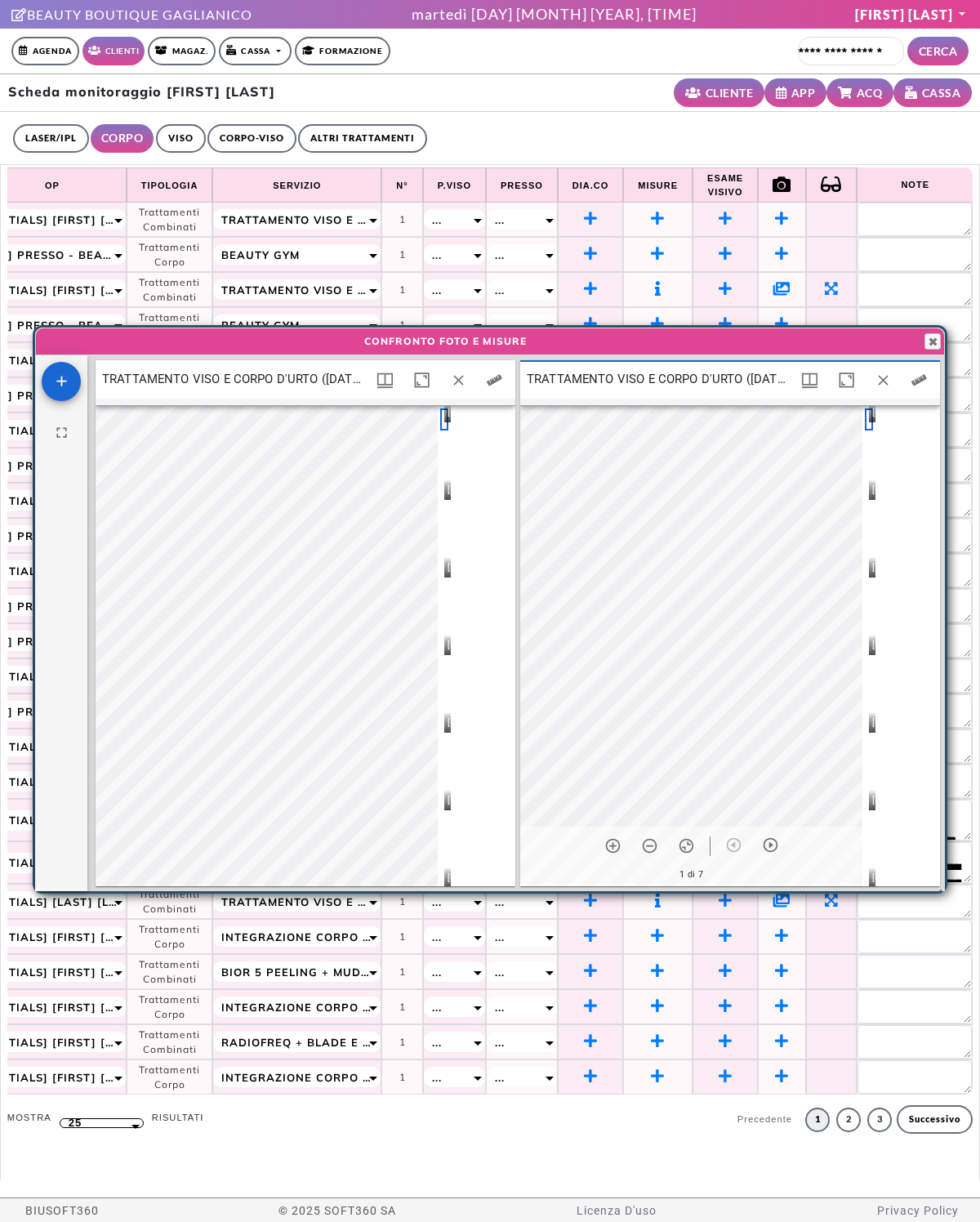 click at bounding box center (933, 341) 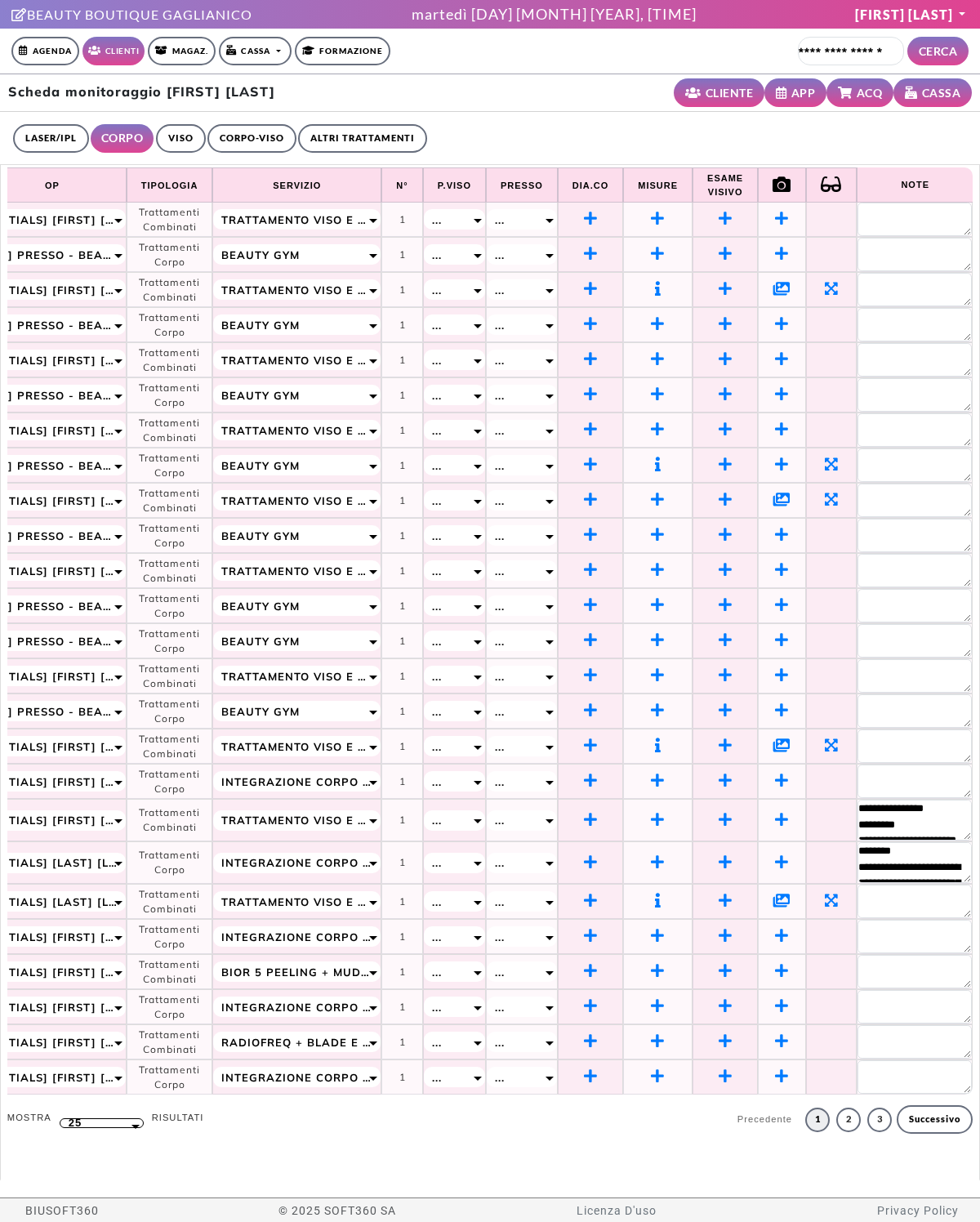 click at bounding box center (0, 0) 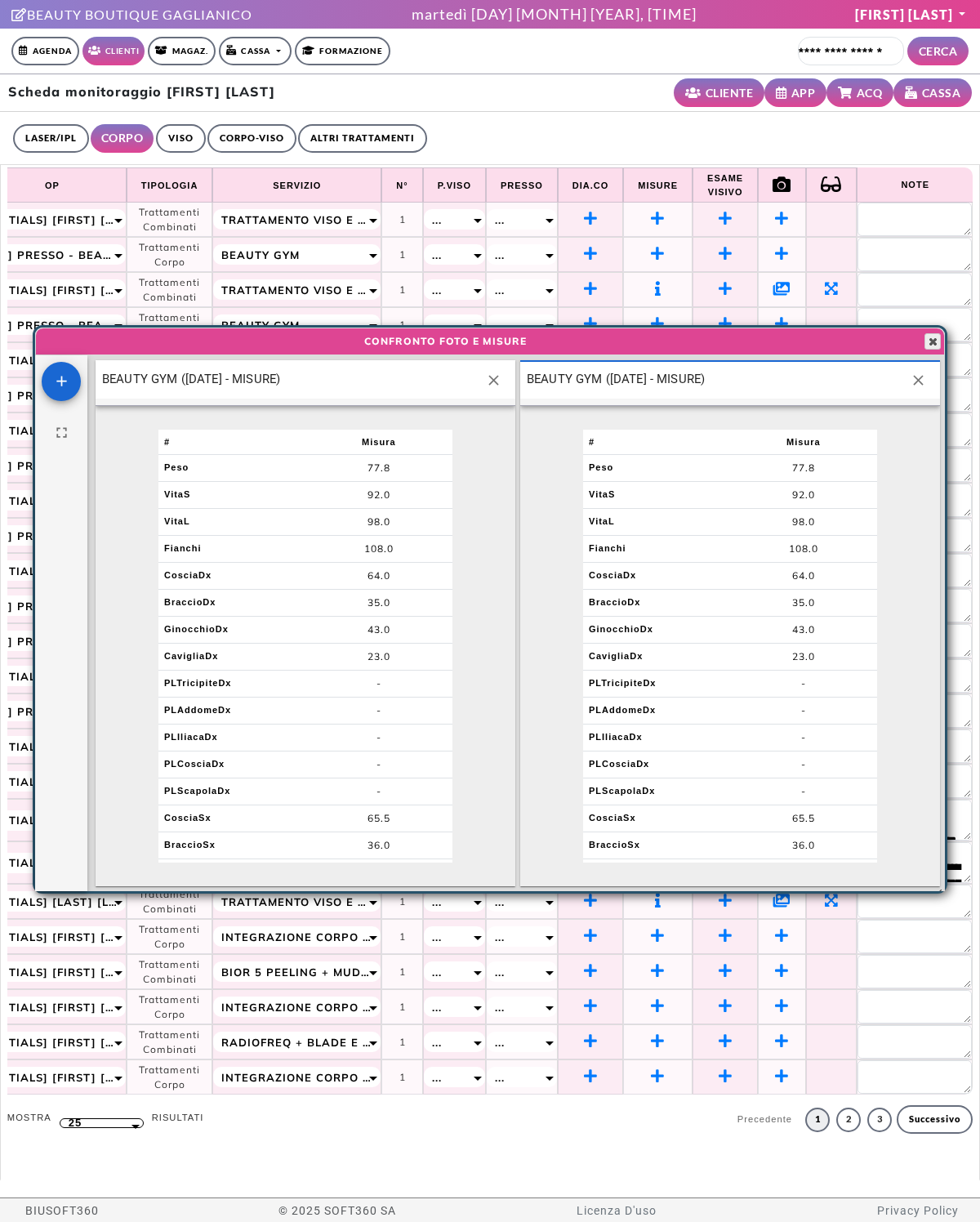 scroll, scrollTop: 0, scrollLeft: 0, axis: both 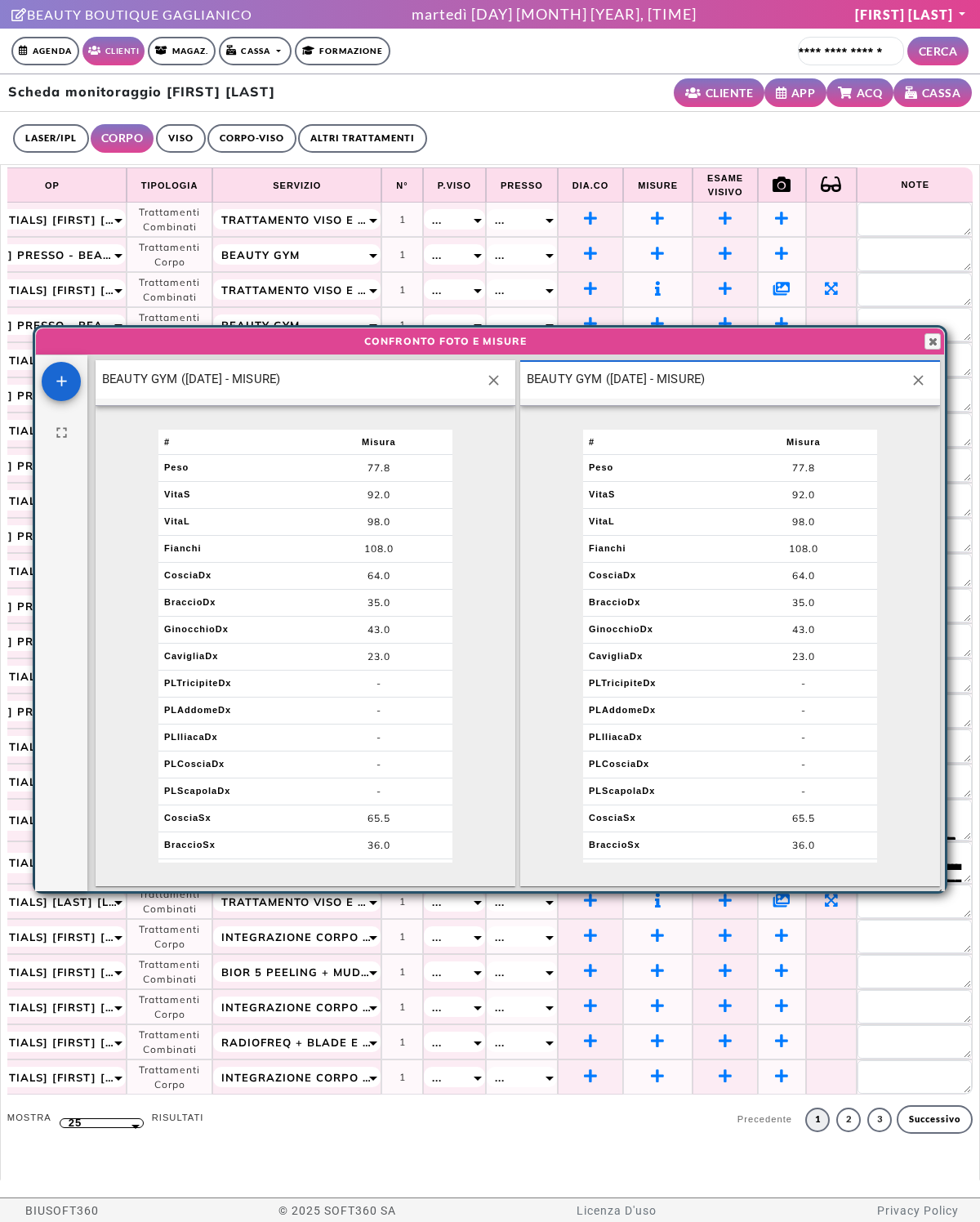 click at bounding box center (918, 380) 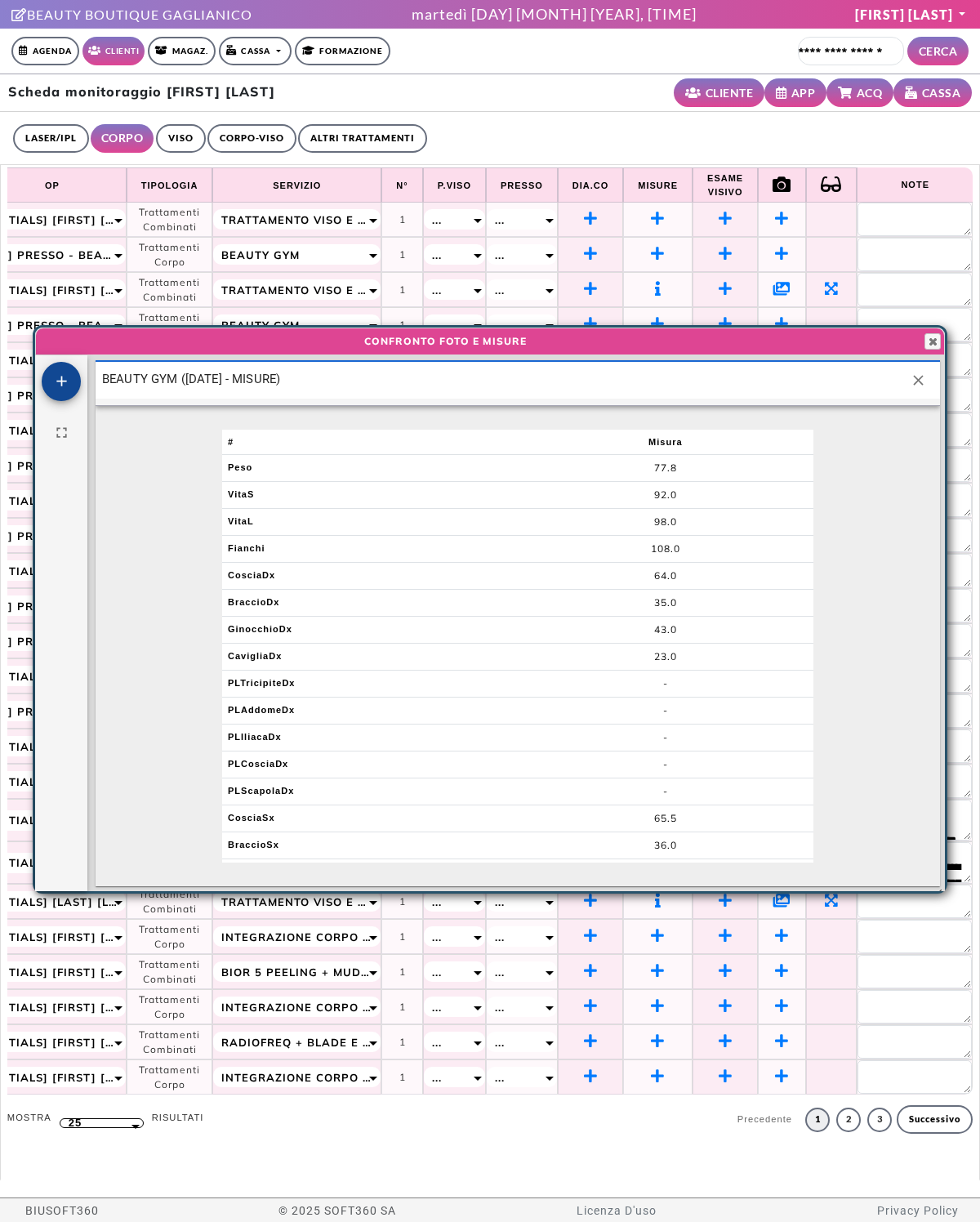 click at bounding box center (61, 381) 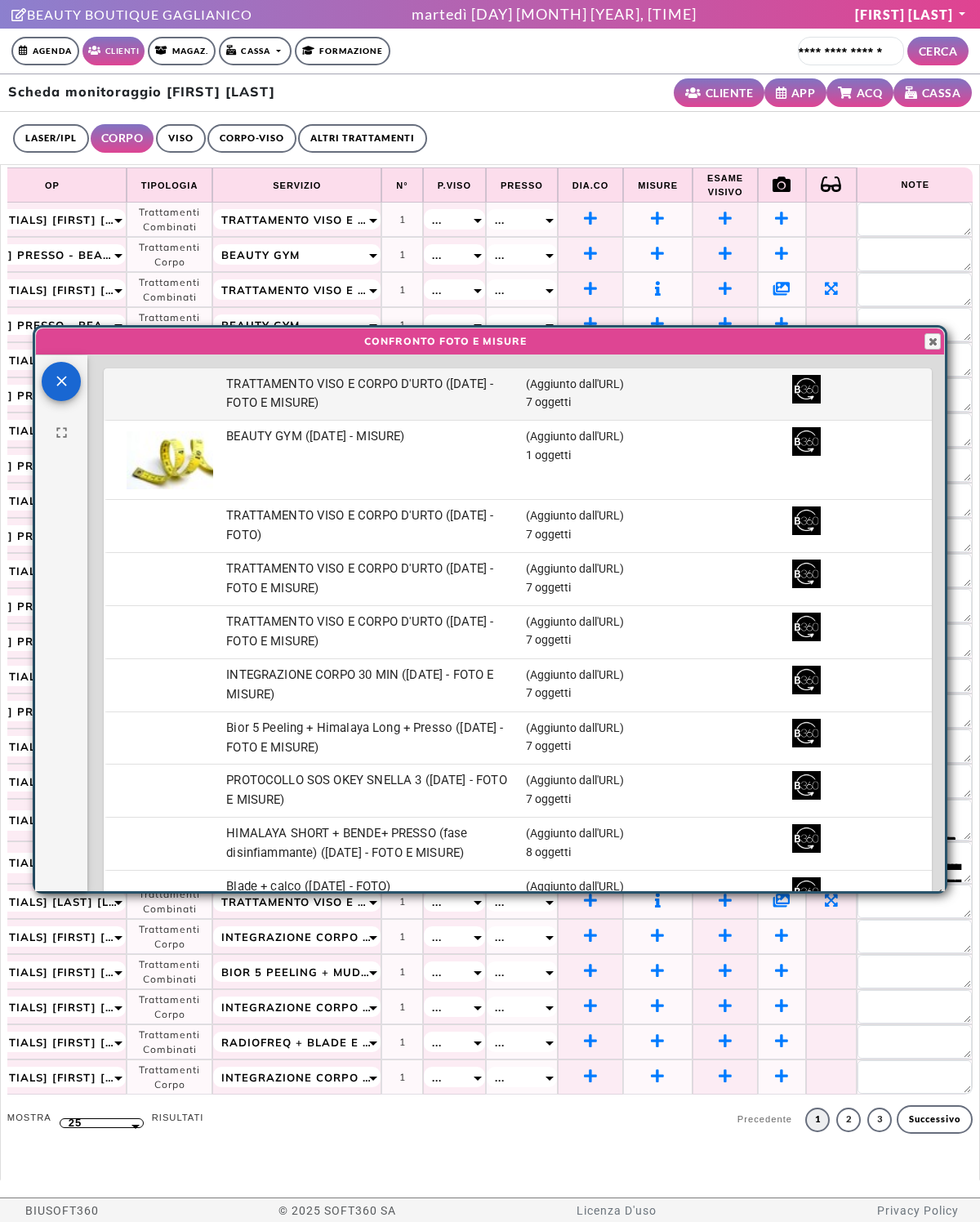 click on "TRATTAMENTO VISO E CORPO D'URTO (30-06-2025 - FOTO E MISURE)" at bounding box center (0, 0) 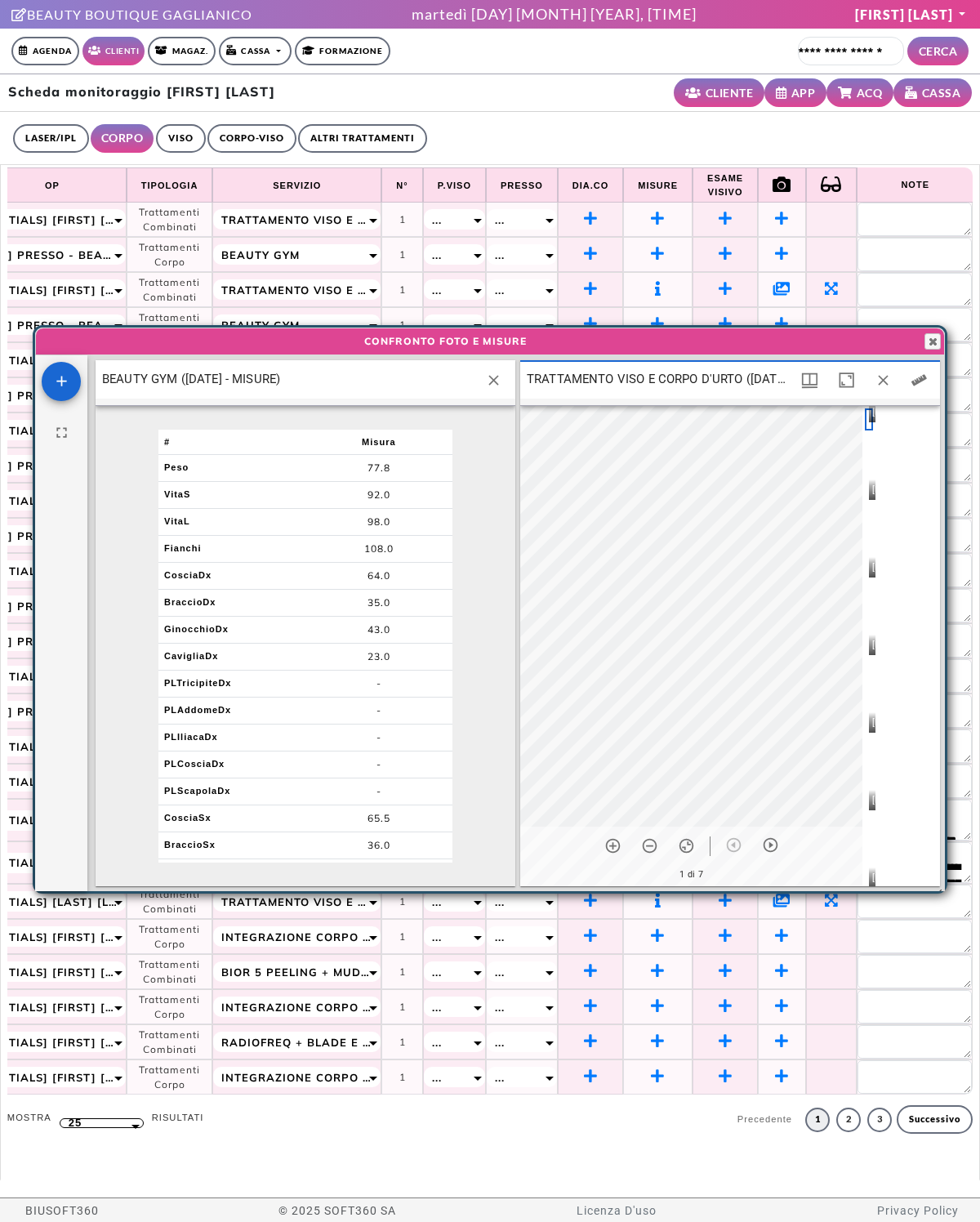 scroll, scrollTop: 13, scrollLeft: 13, axis: both 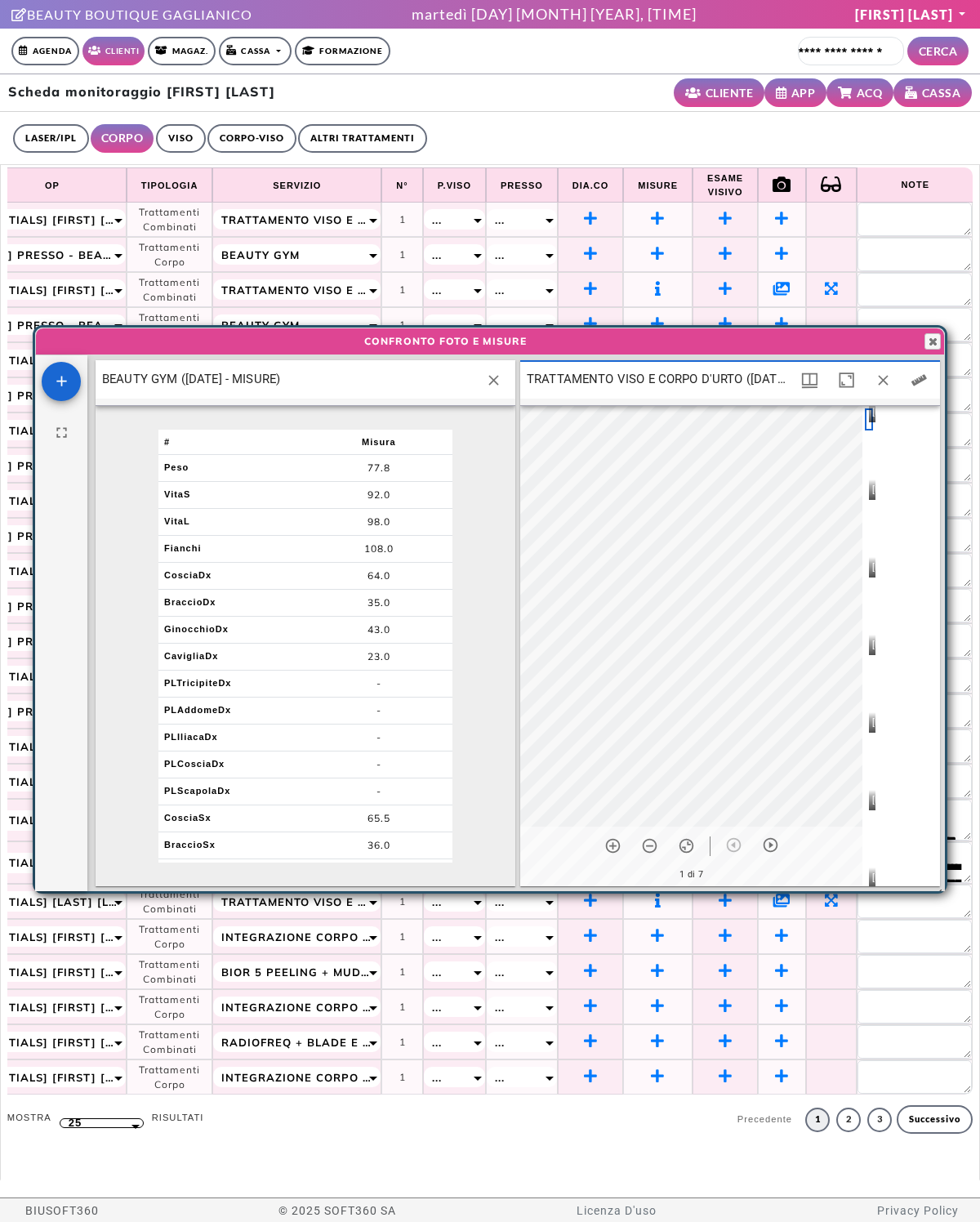 click at bounding box center (919, 380) 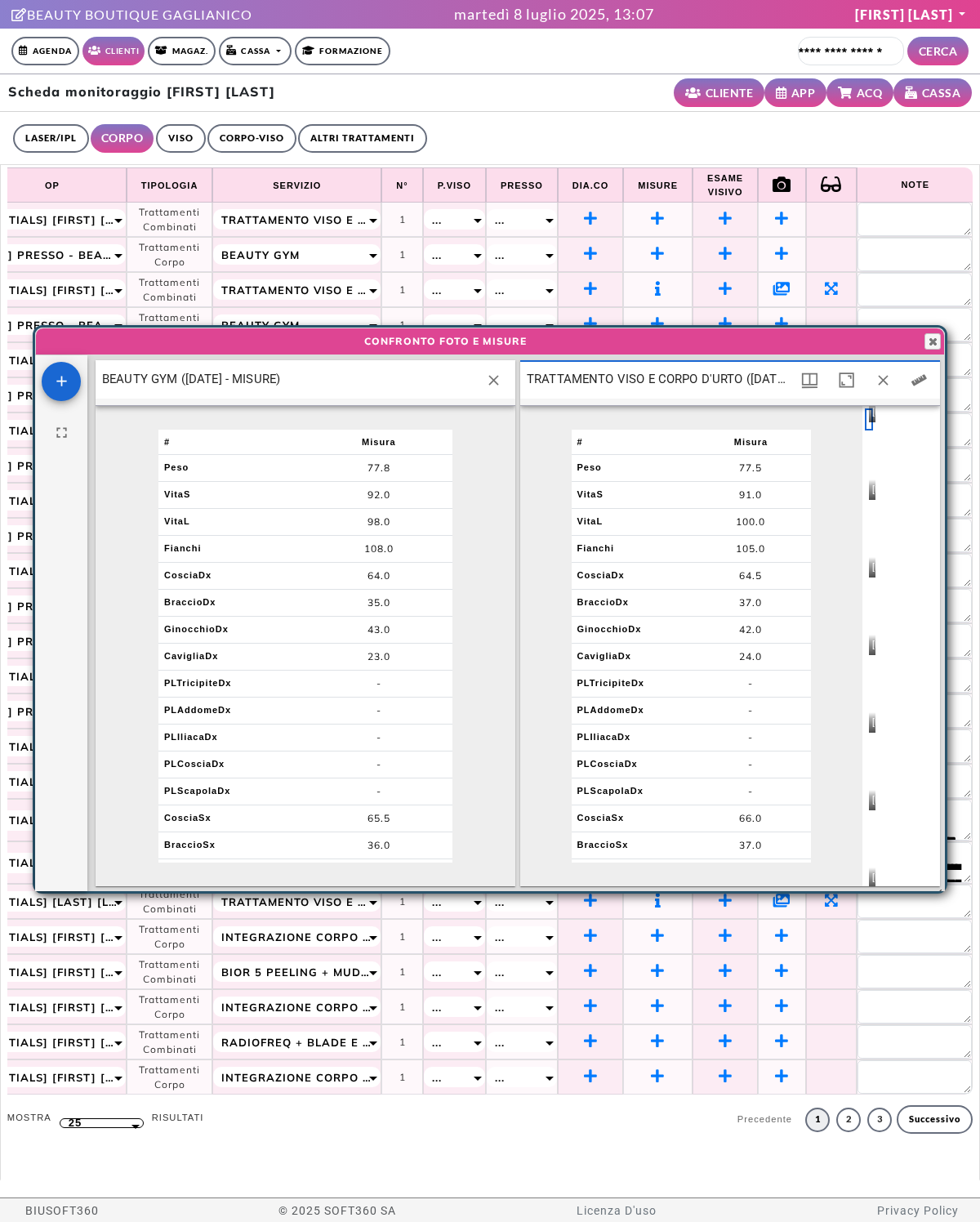scroll, scrollTop: 0, scrollLeft: 255, axis: horizontal 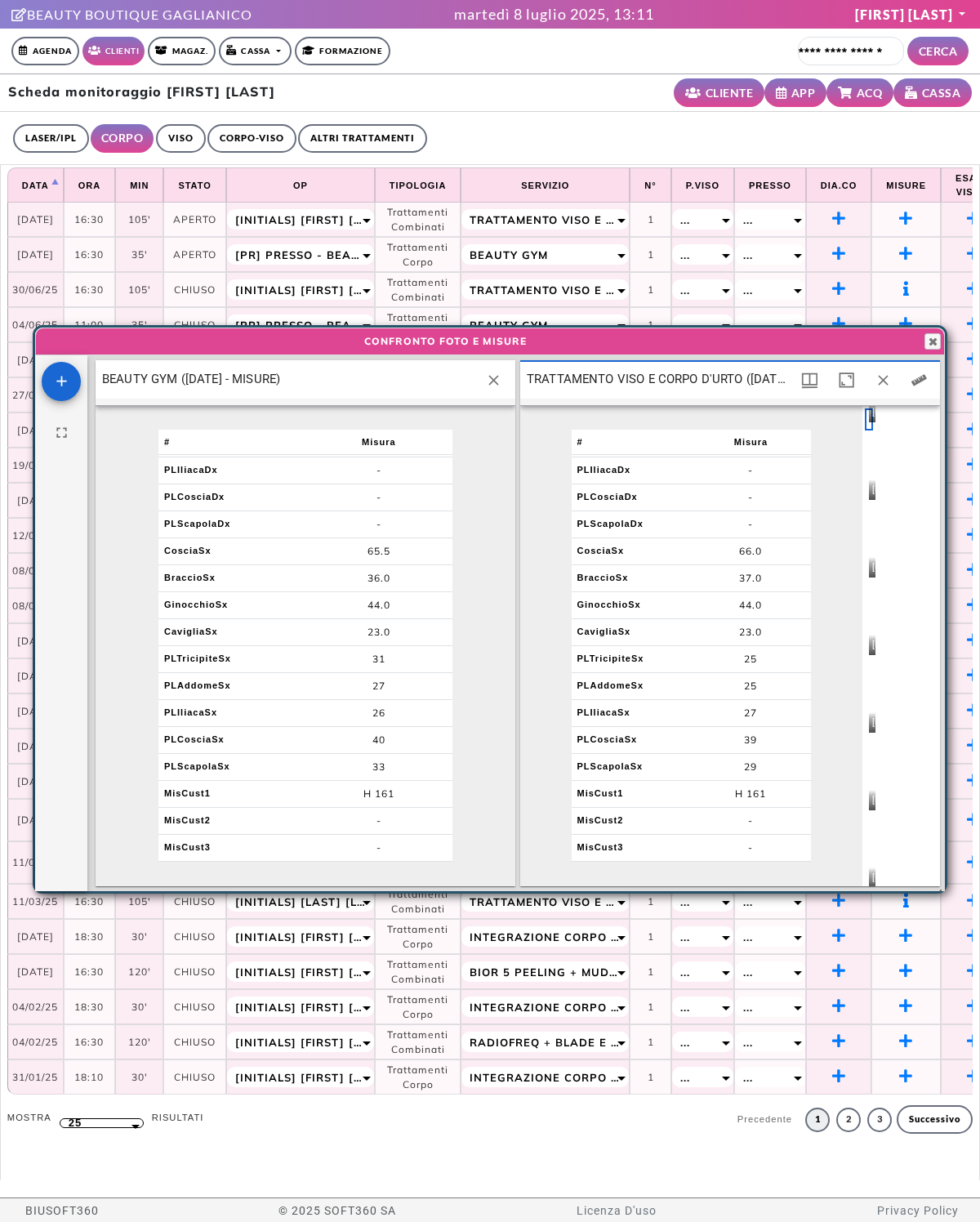 click at bounding box center (493, 380) 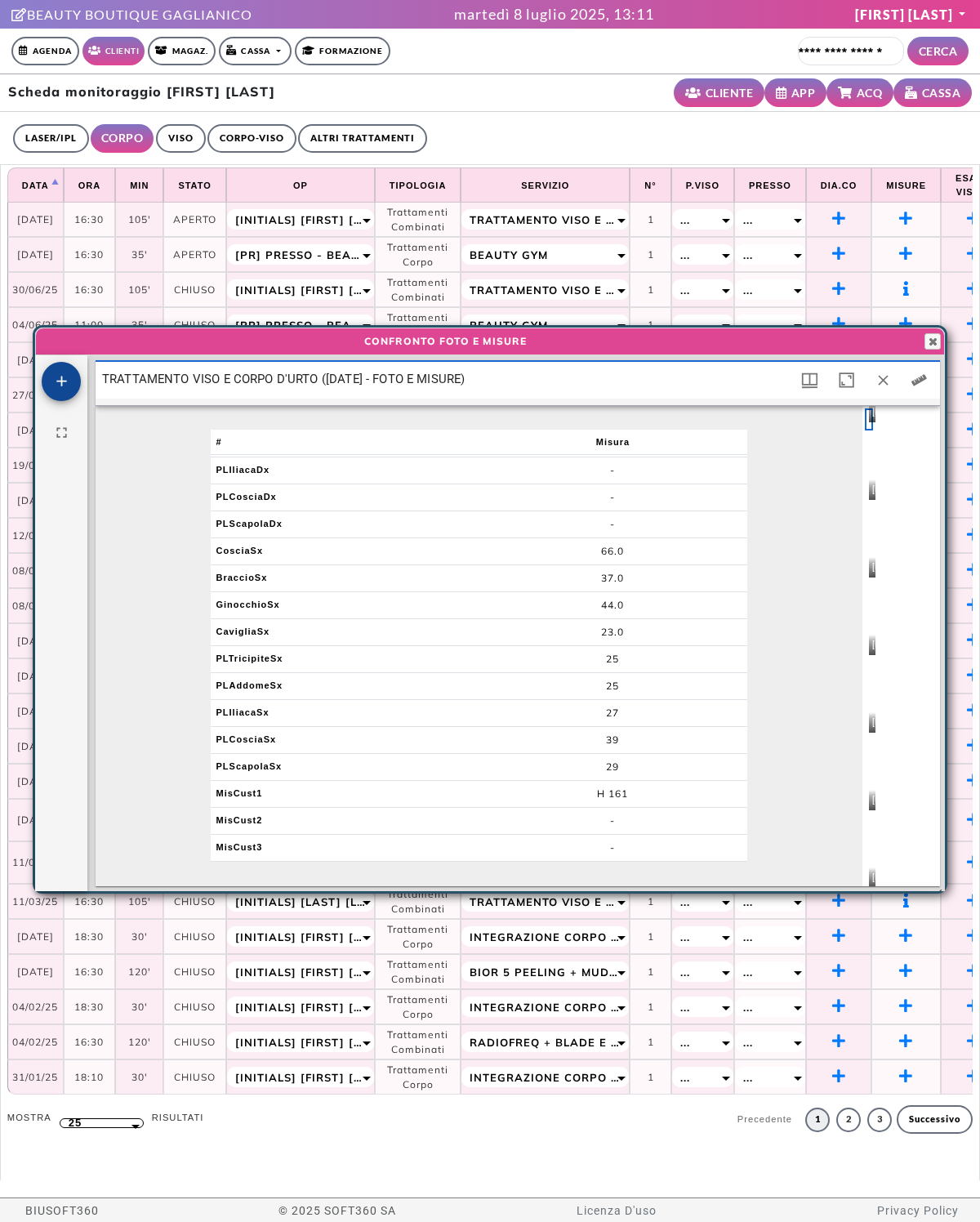click at bounding box center [61, 381] 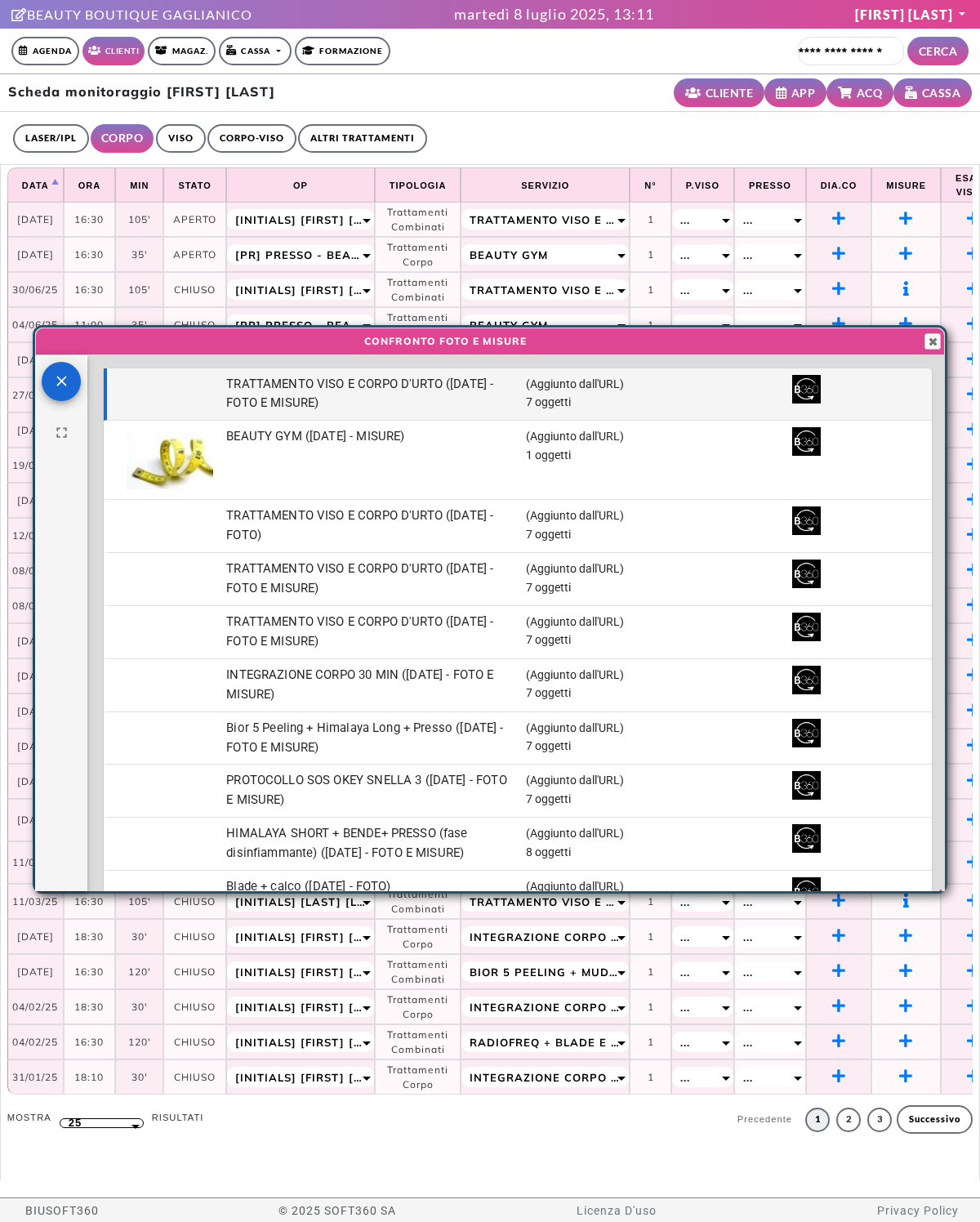 click on "TRATTAMENTO VISO E CORPO D'URTO (30-06-2025 - FOTO E MISURE)" at bounding box center (369, 395) 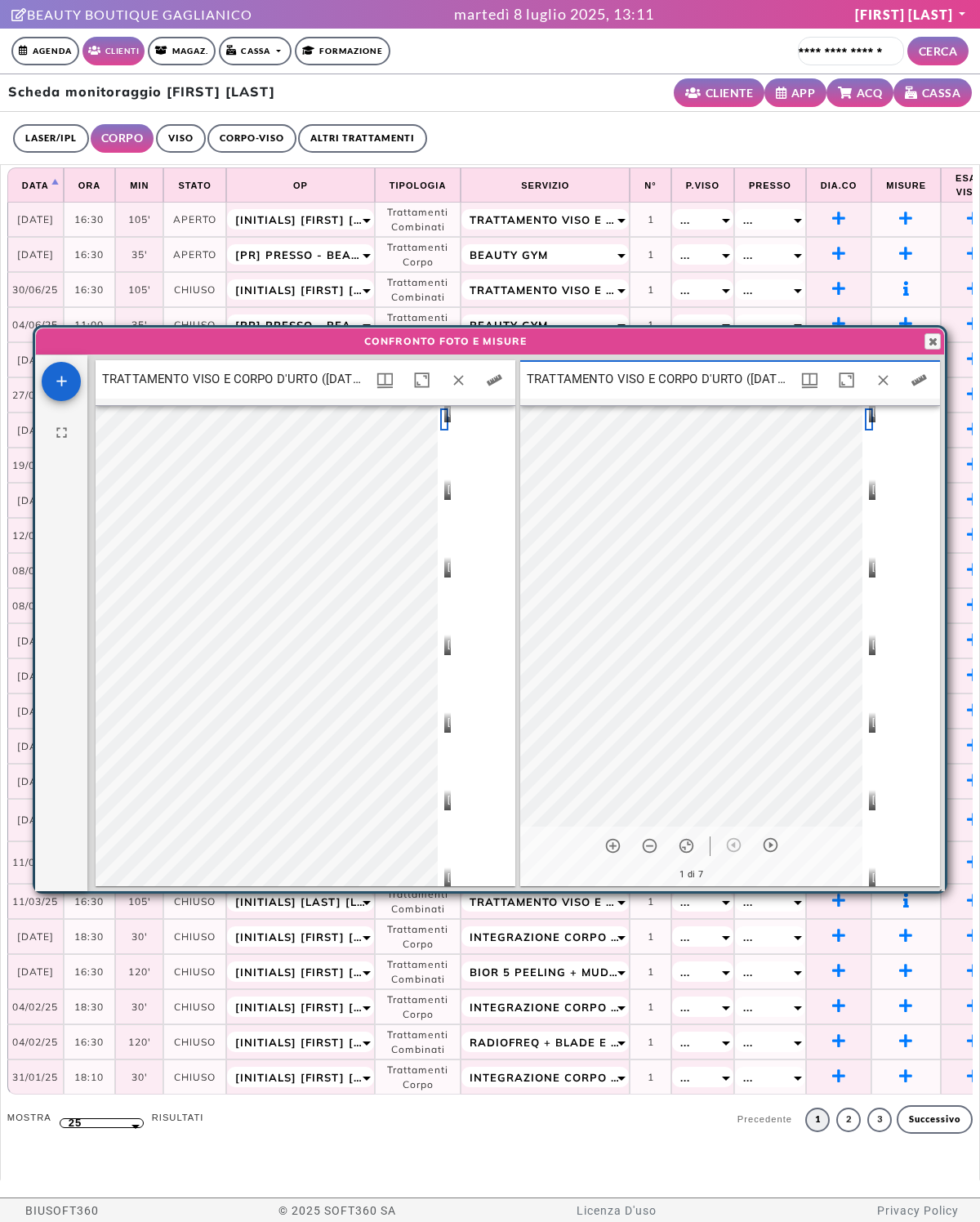 scroll, scrollTop: 8, scrollLeft: 8, axis: both 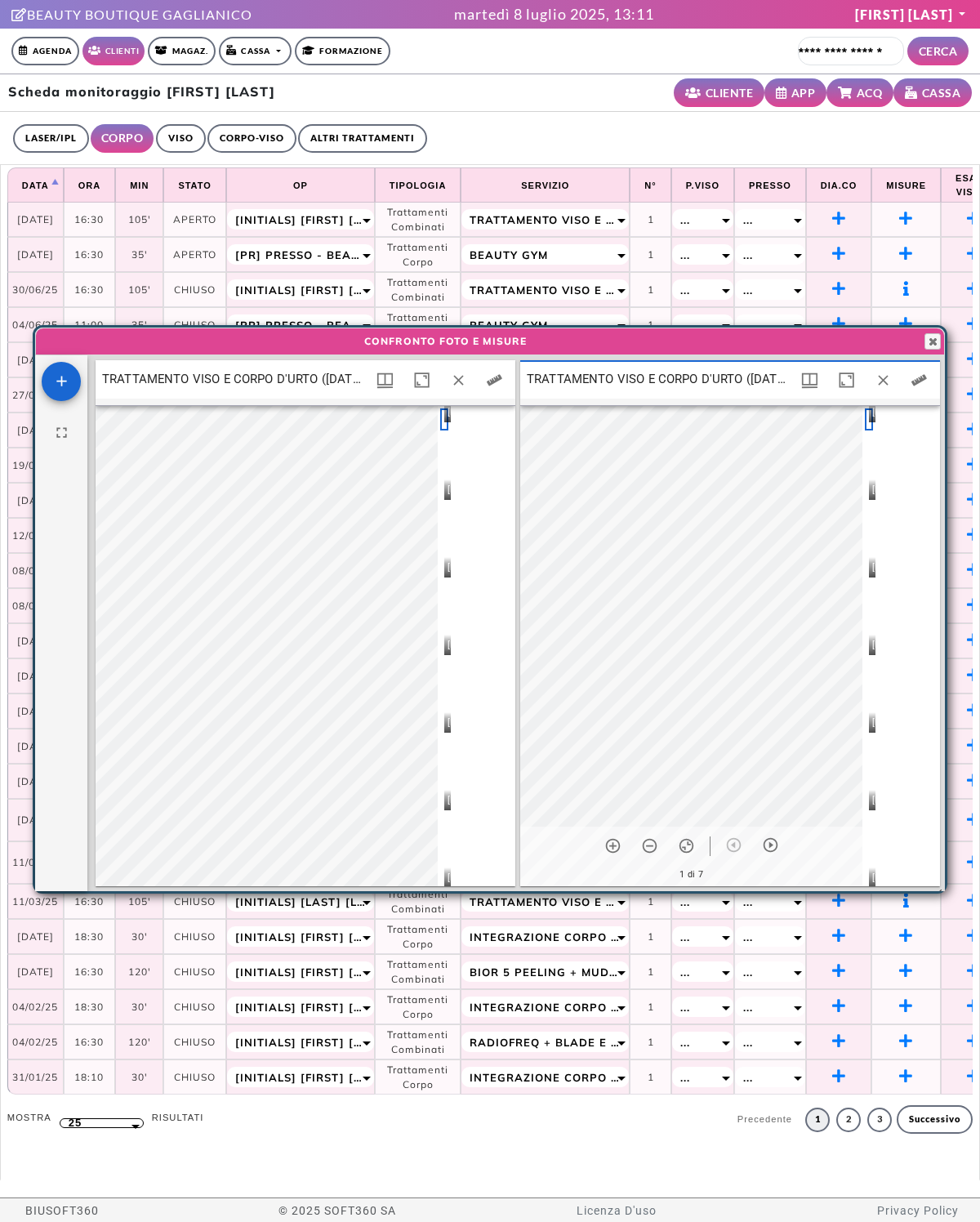 click at bounding box center (458, 380) 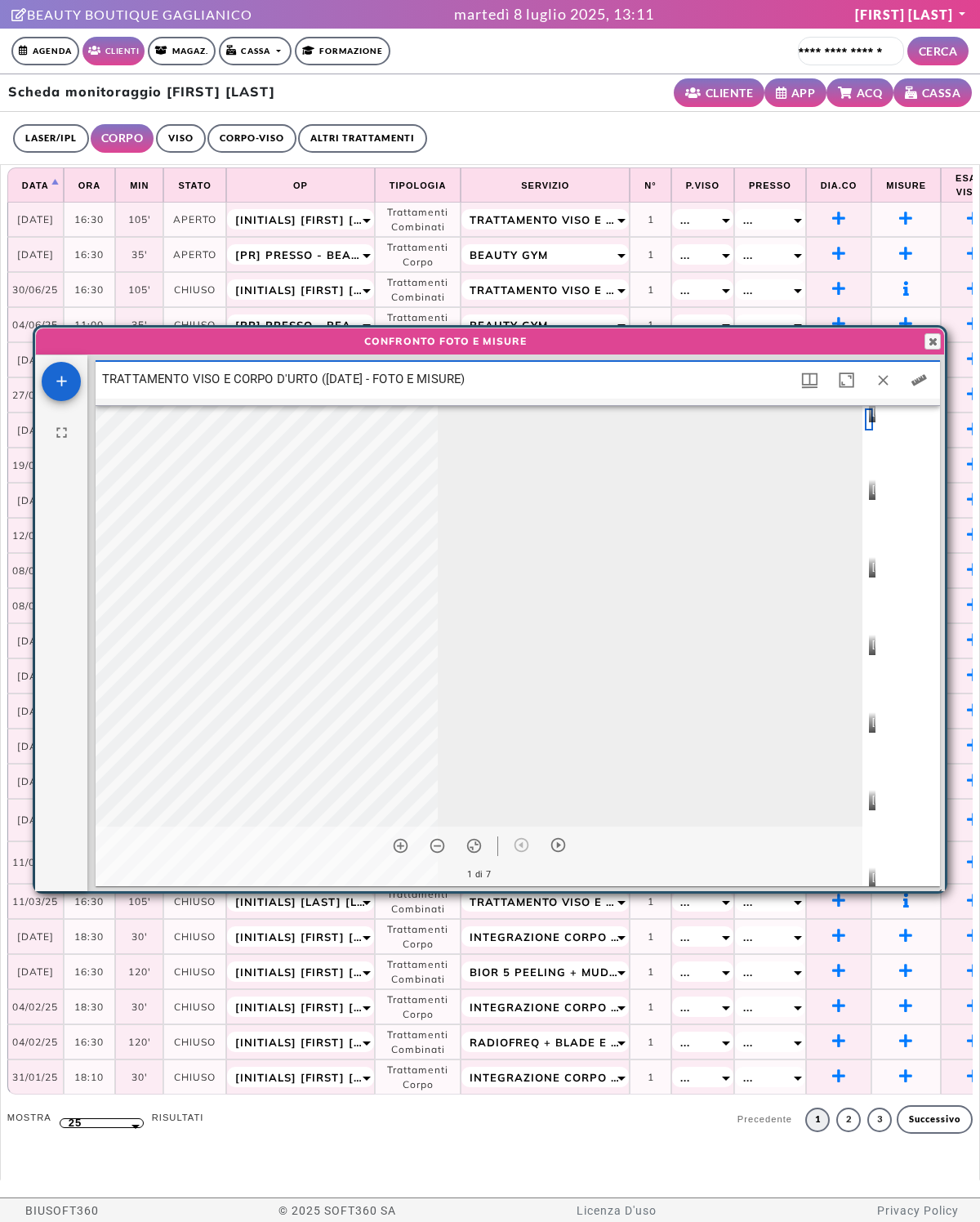 scroll, scrollTop: 8, scrollLeft: 8, axis: both 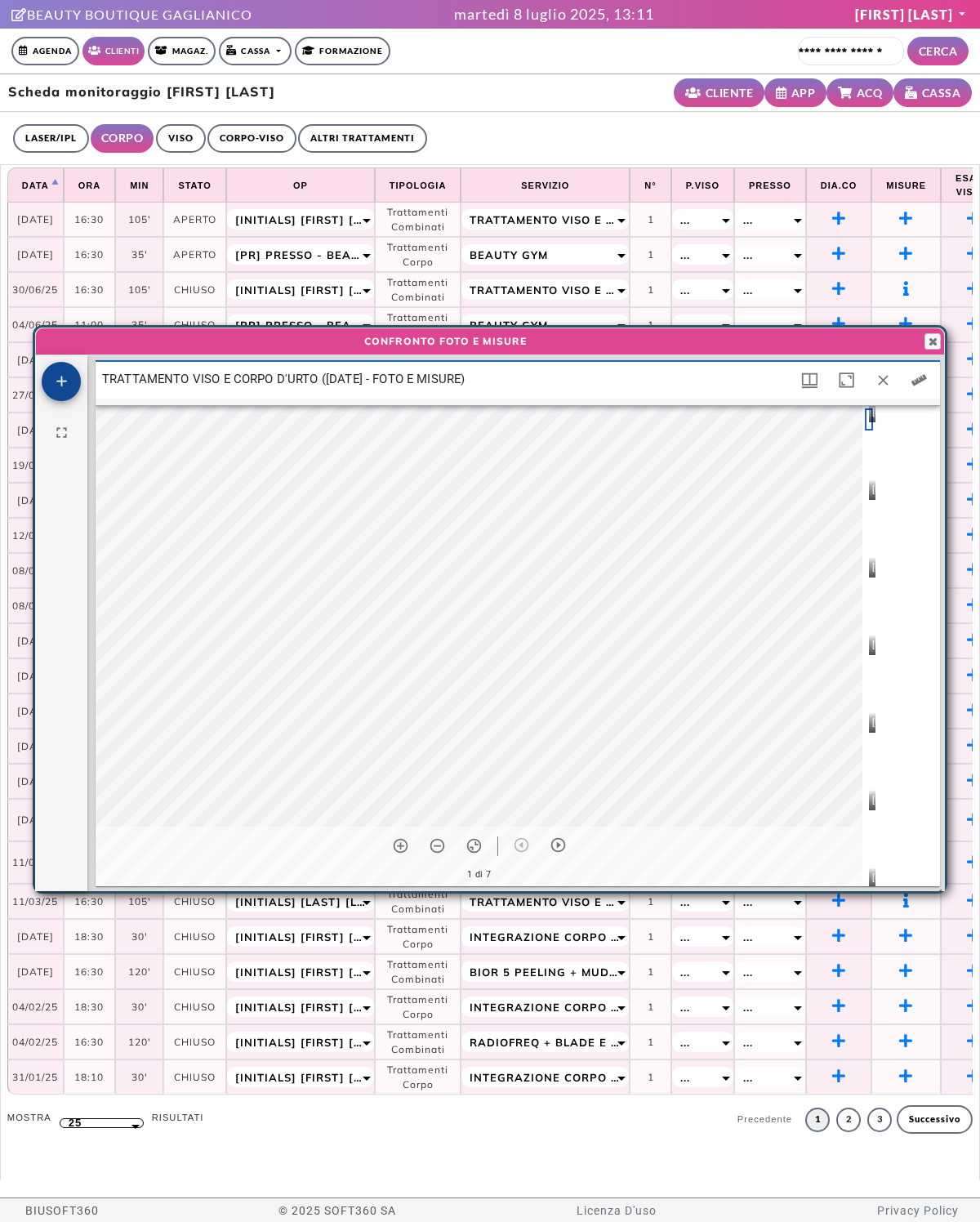 click at bounding box center (61, 381) 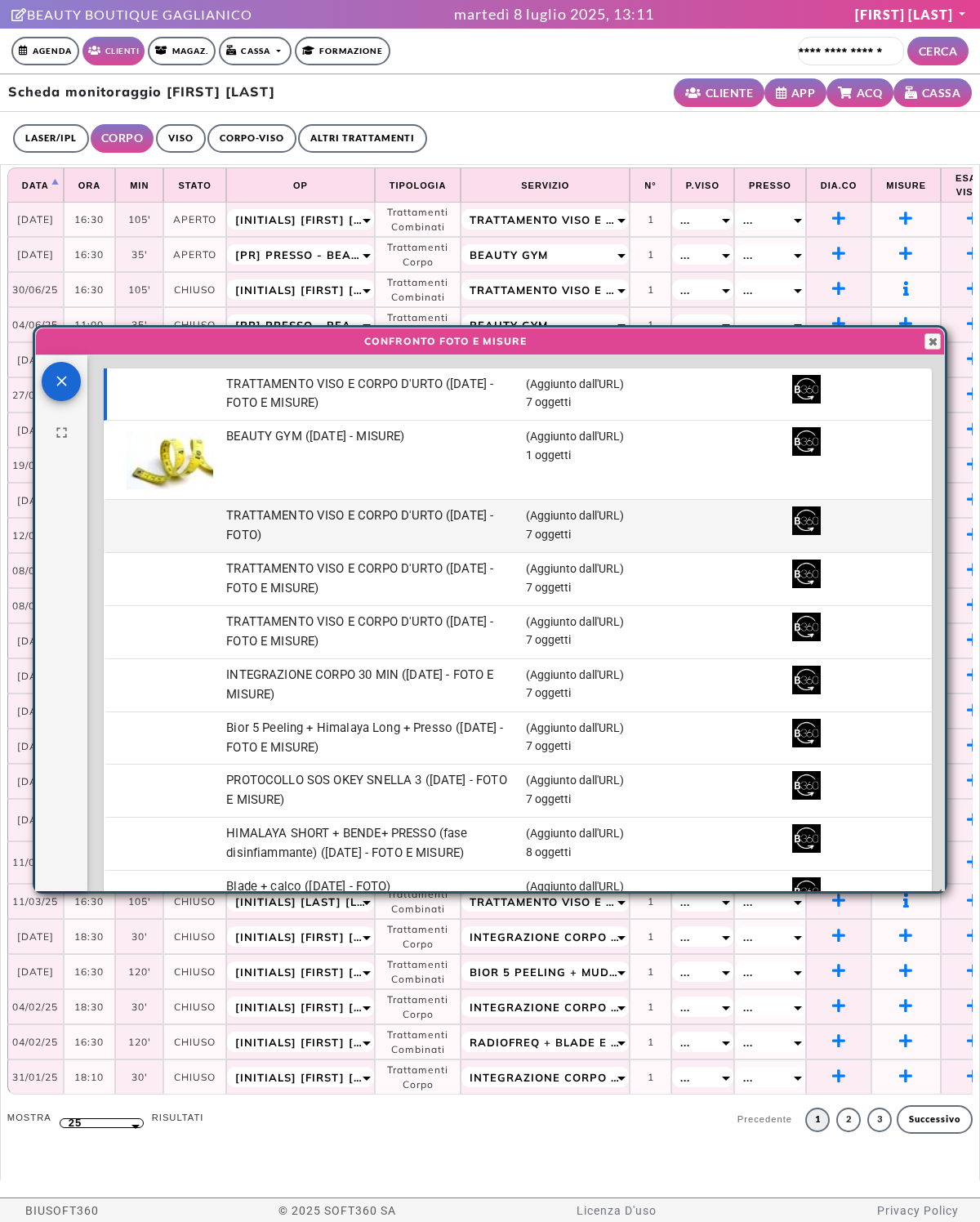 click on "TRATTAMENTO VISO E CORPO D'URTO (16-05-2025 - FOTO)" at bounding box center [0, 0] 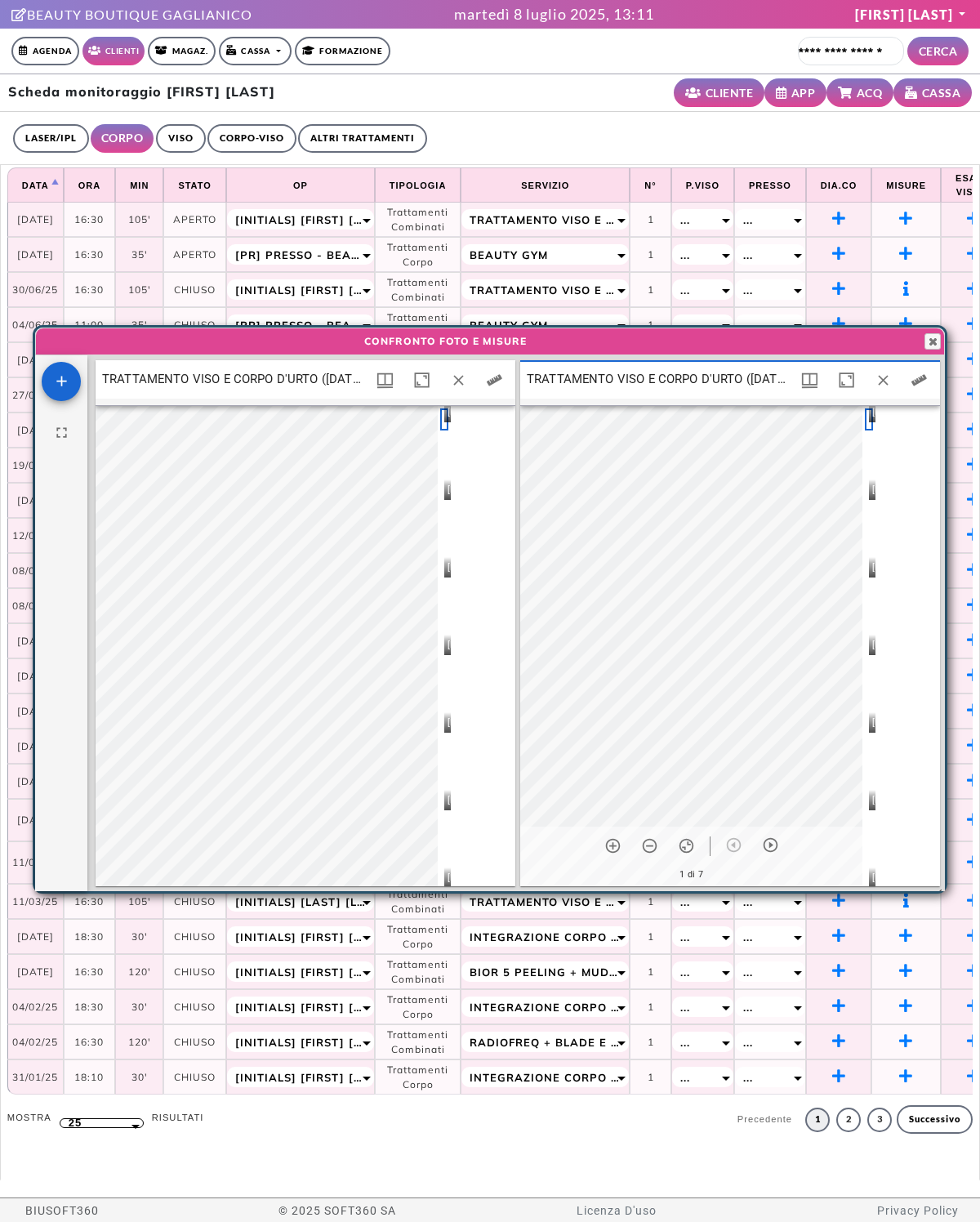 scroll, scrollTop: 13, scrollLeft: 13, axis: both 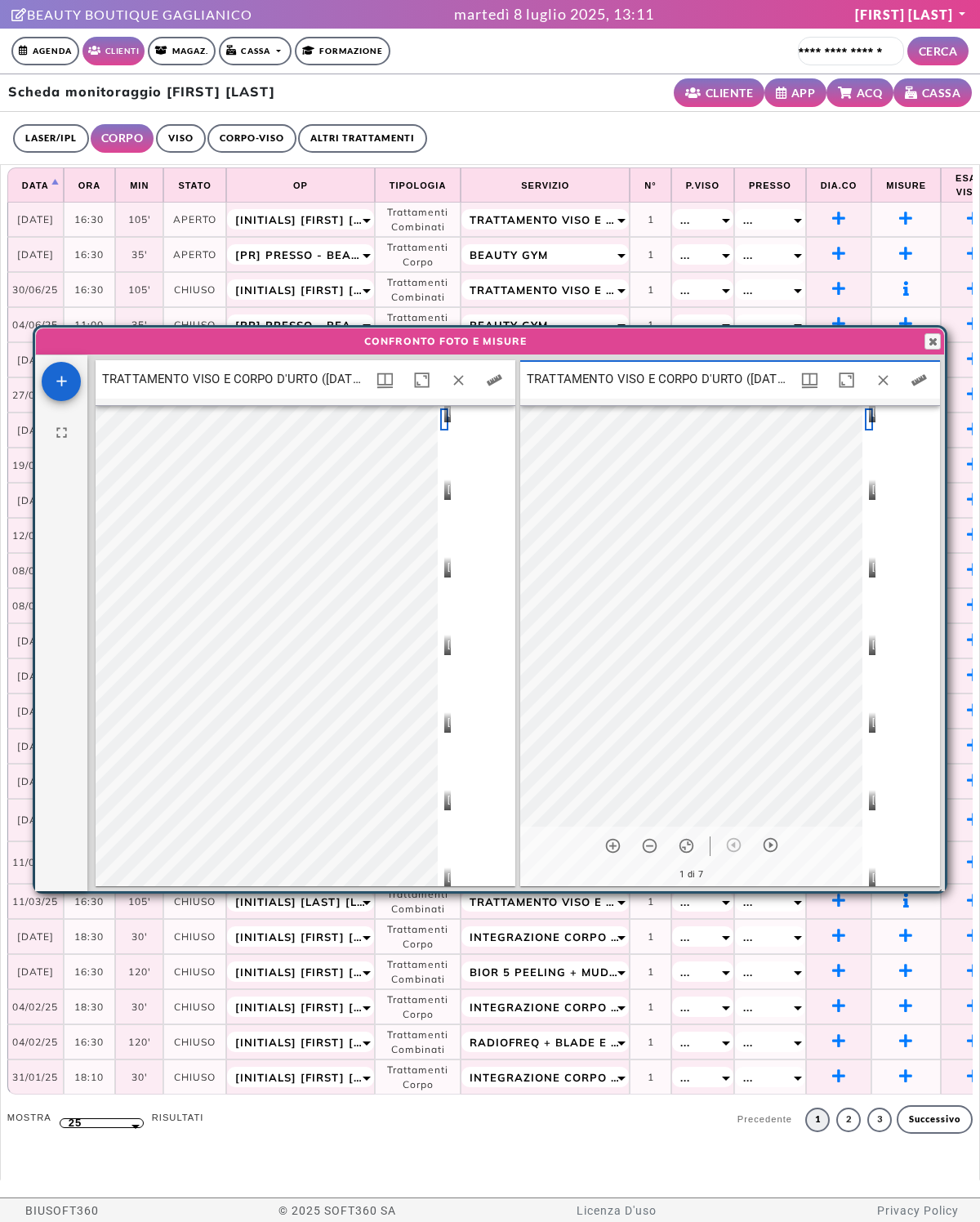 click at bounding box center [444, 653] 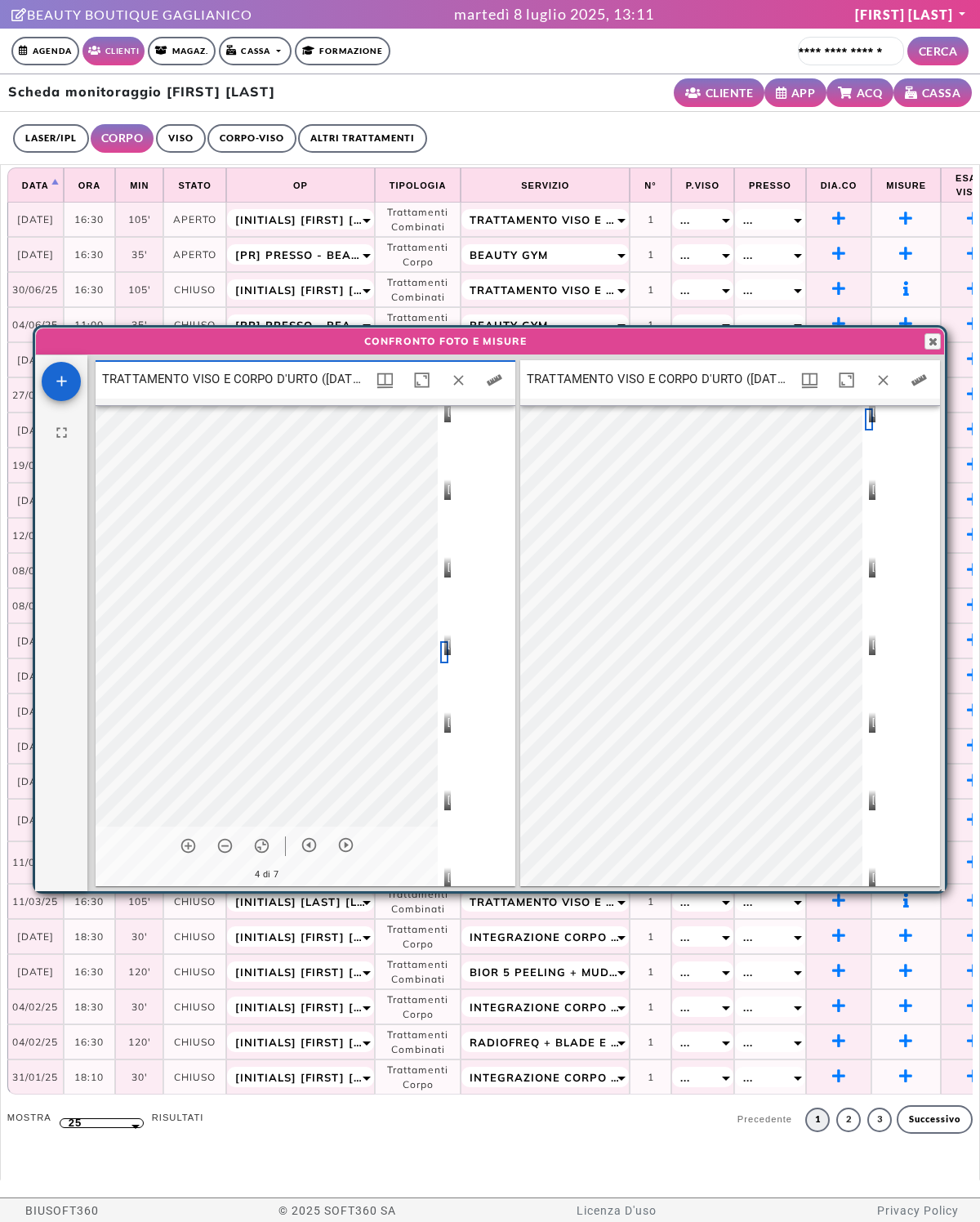 scroll, scrollTop: 32, scrollLeft: 0, axis: vertical 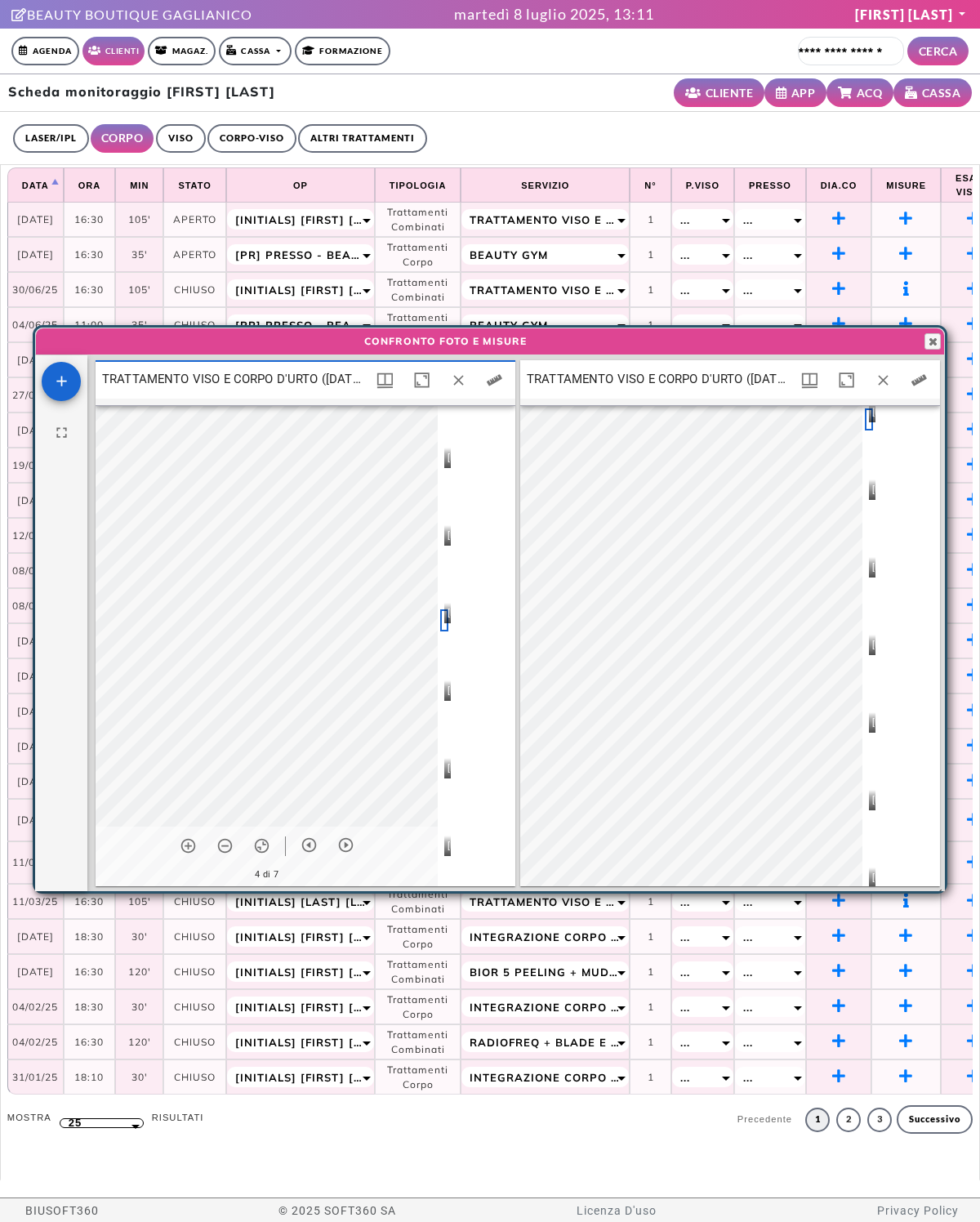 click at bounding box center (869, 653) 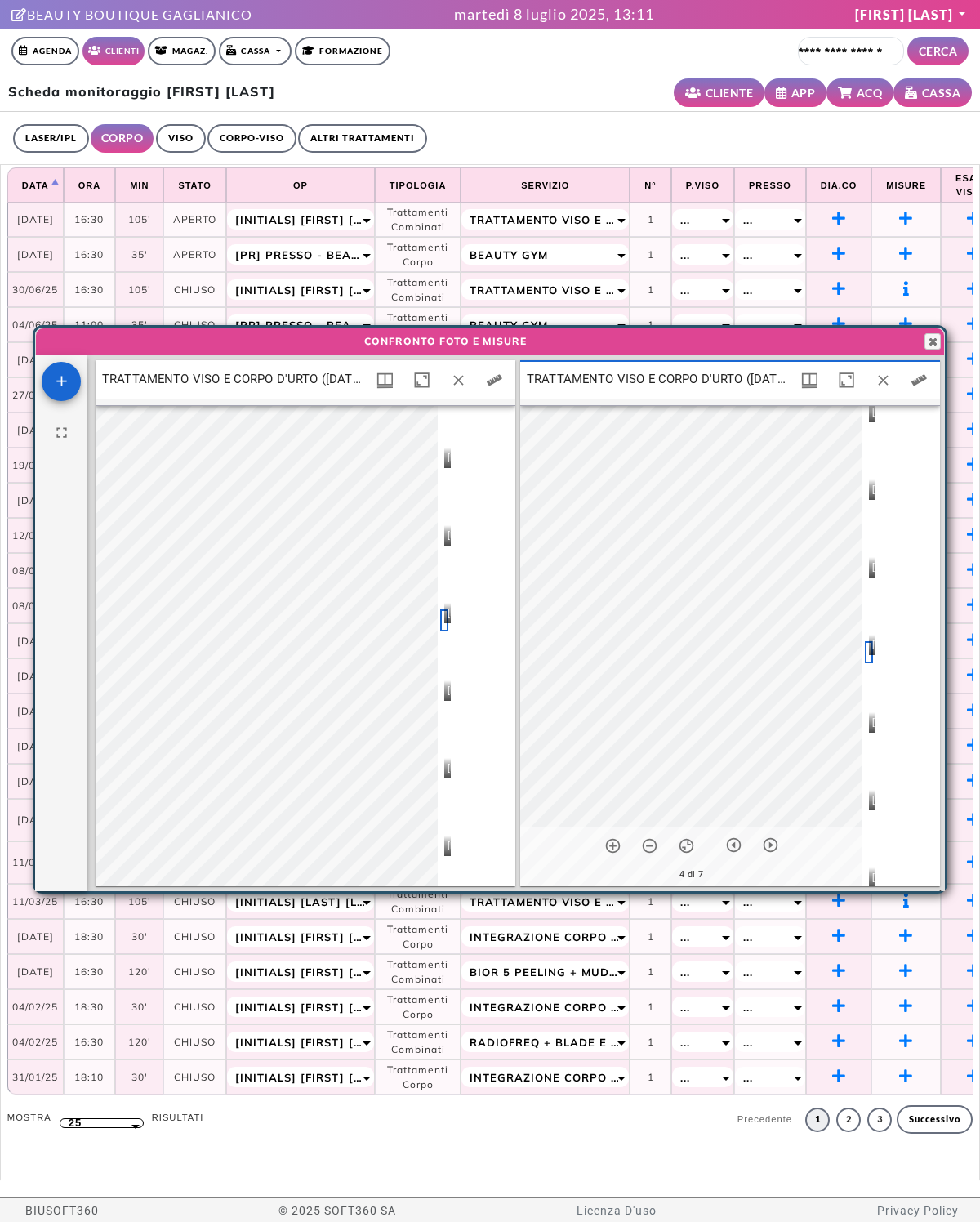 scroll 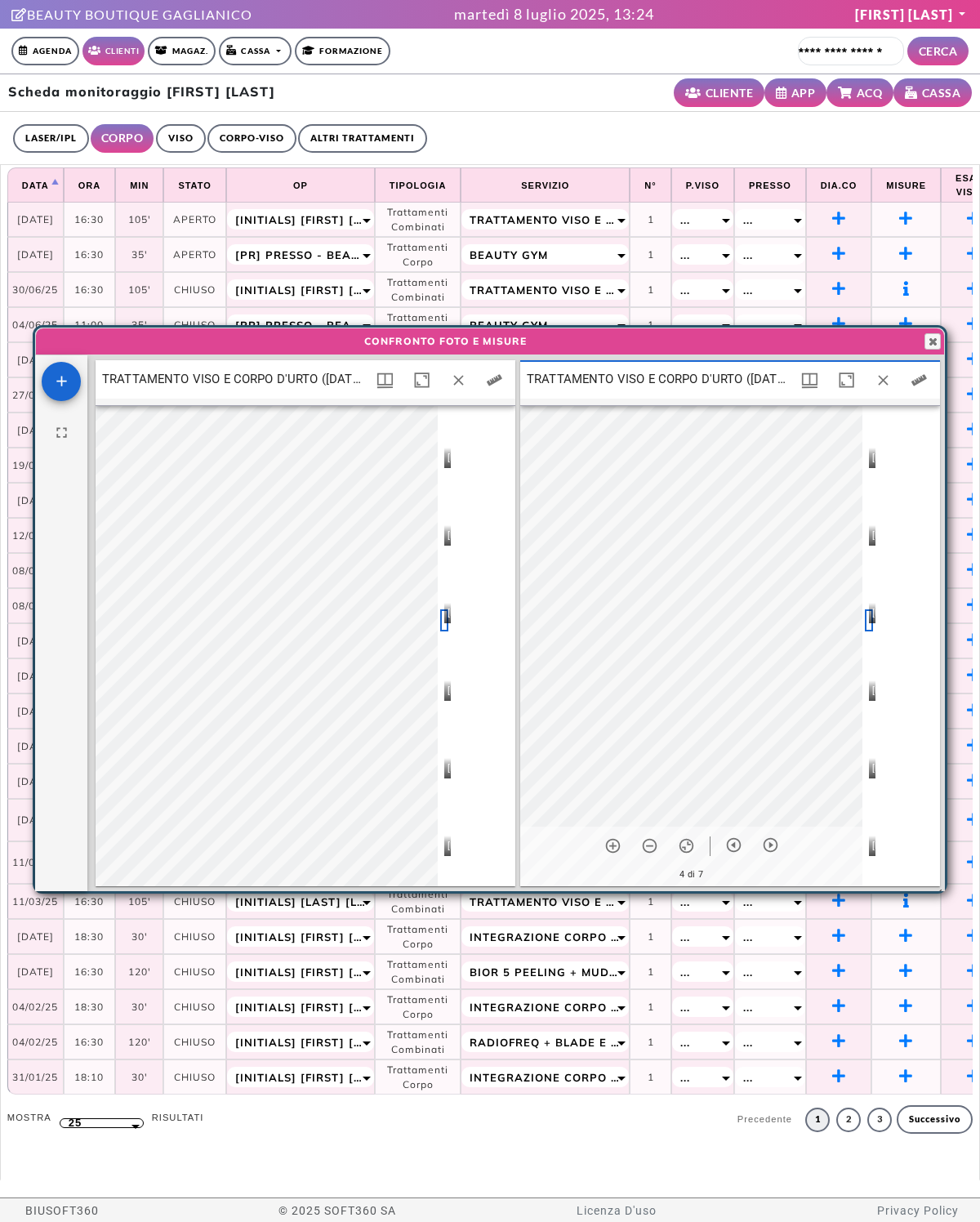 click on "Agenda" at bounding box center (45, 51) 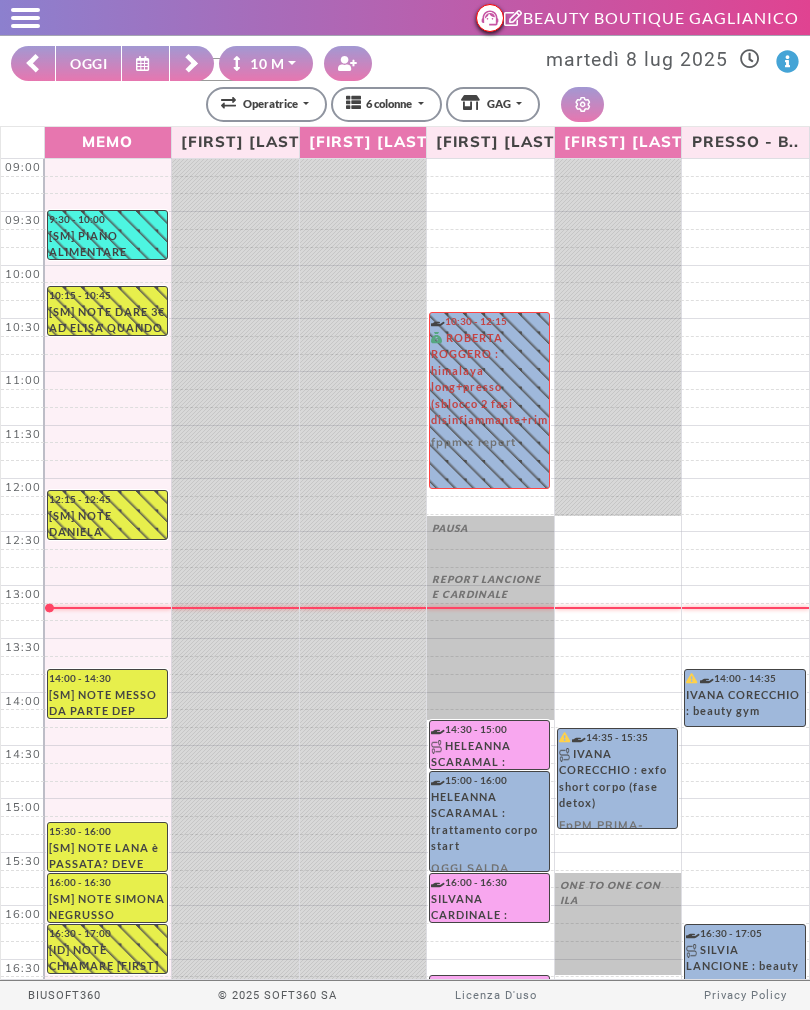 scroll, scrollTop: 0, scrollLeft: 0, axis: both 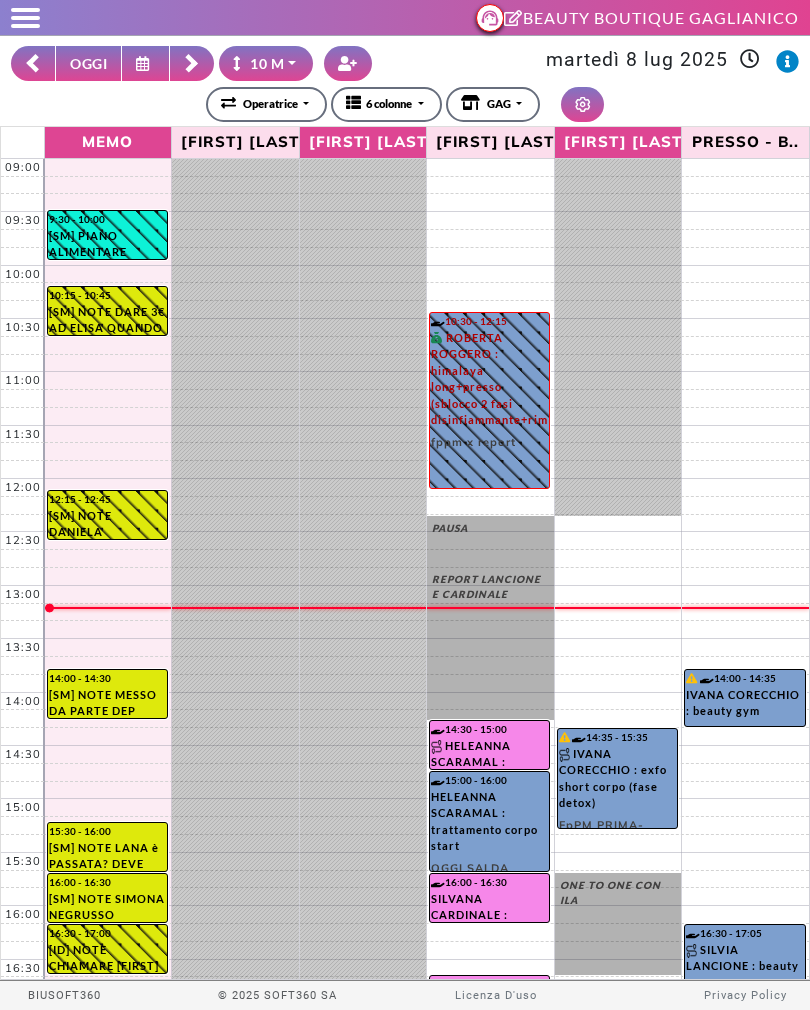 click on "OGGI" at bounding box center (88, 63) 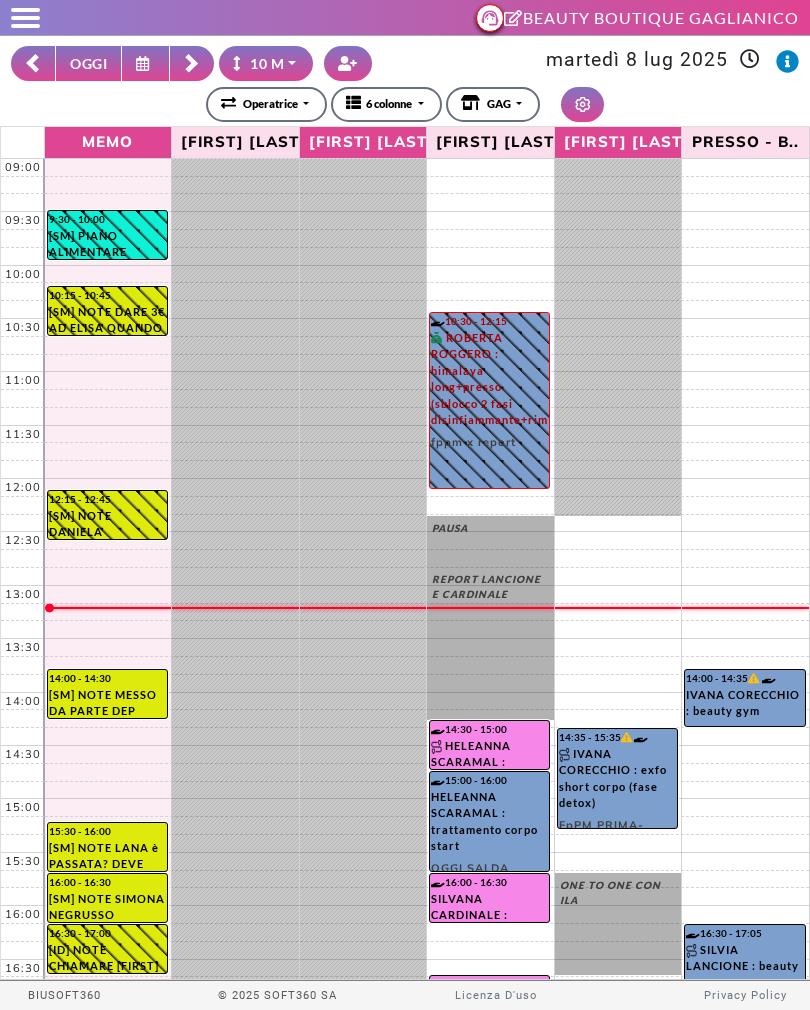 click at bounding box center (33, 65) 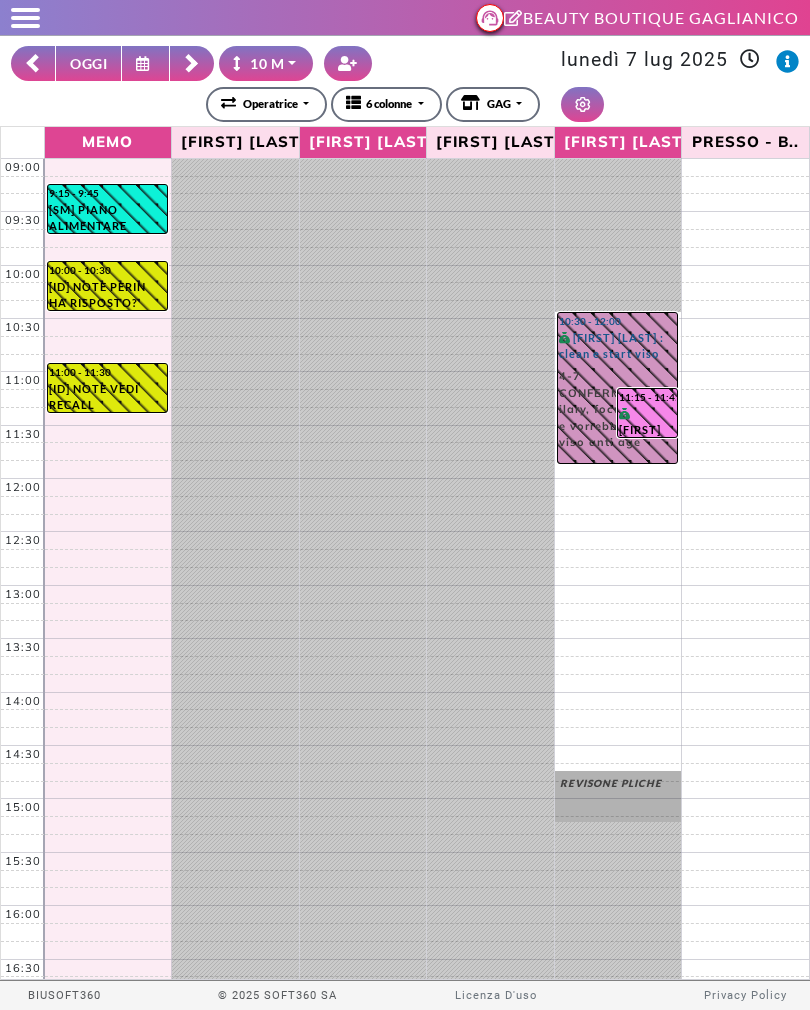 click at bounding box center [33, 64] 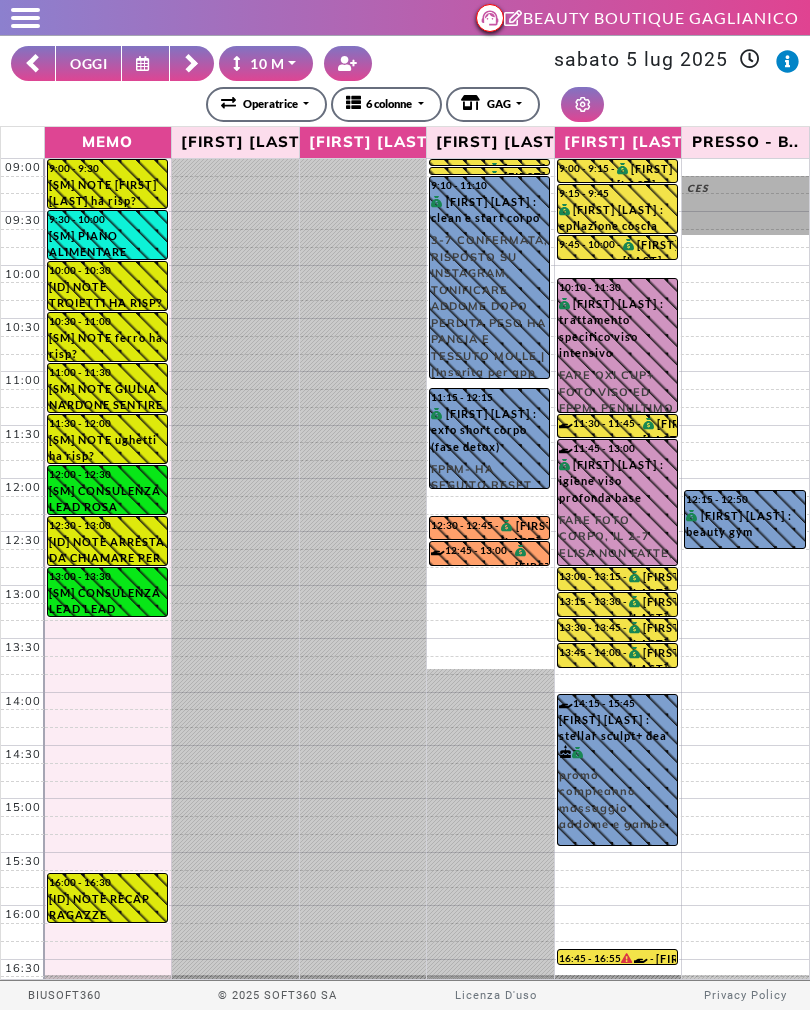 click at bounding box center [33, 64] 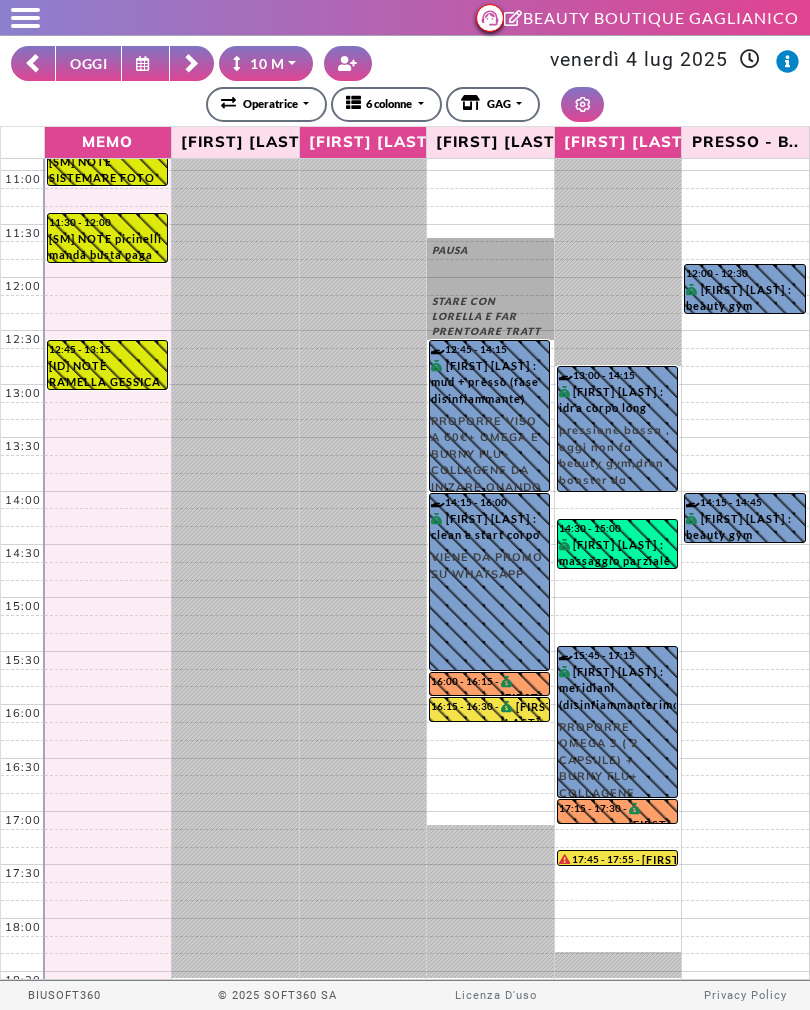 scroll, scrollTop: 199, scrollLeft: 0, axis: vertical 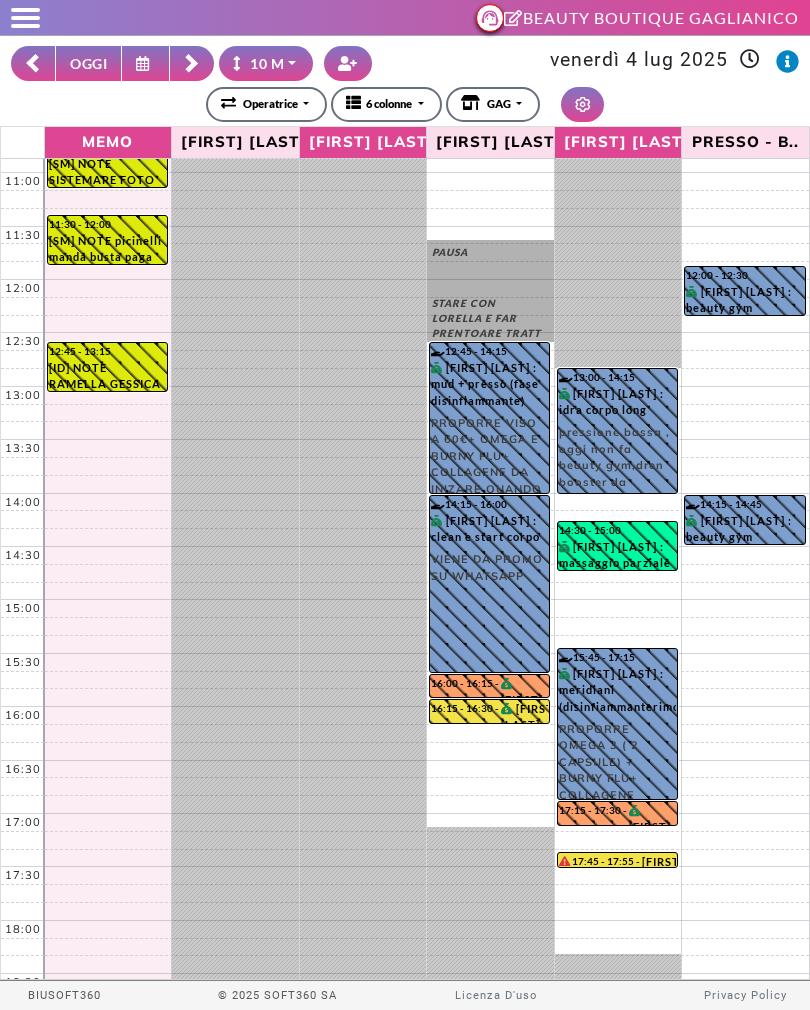 click at bounding box center [192, 64] 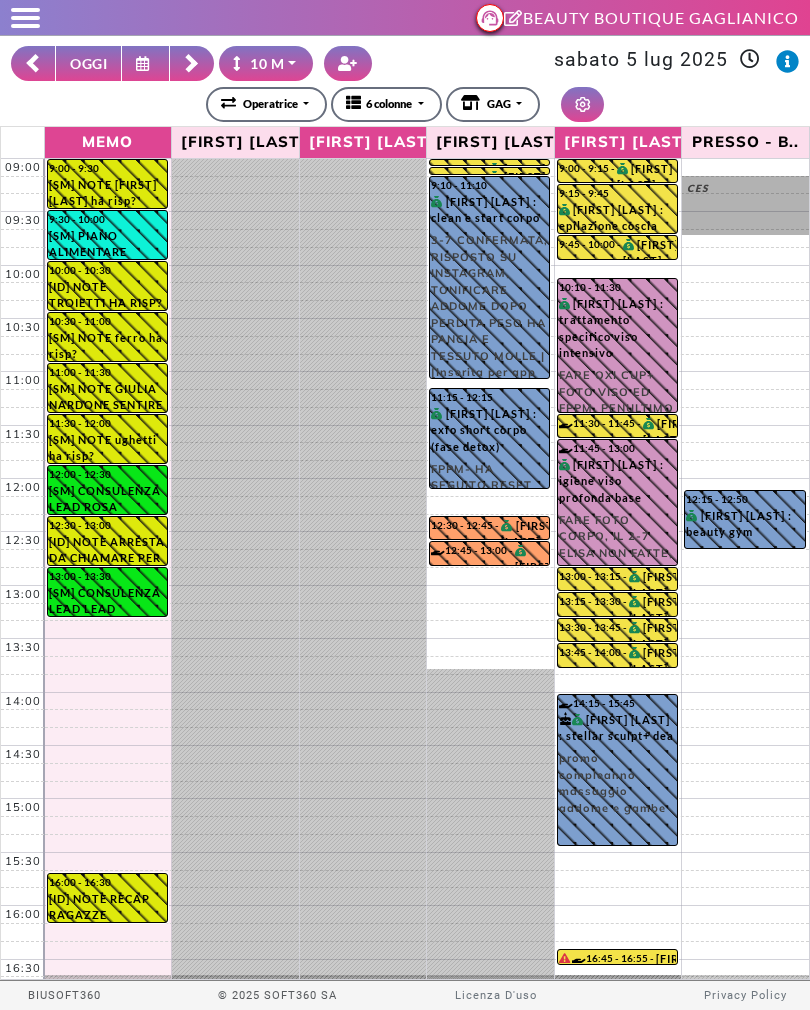 click at bounding box center (192, 63) 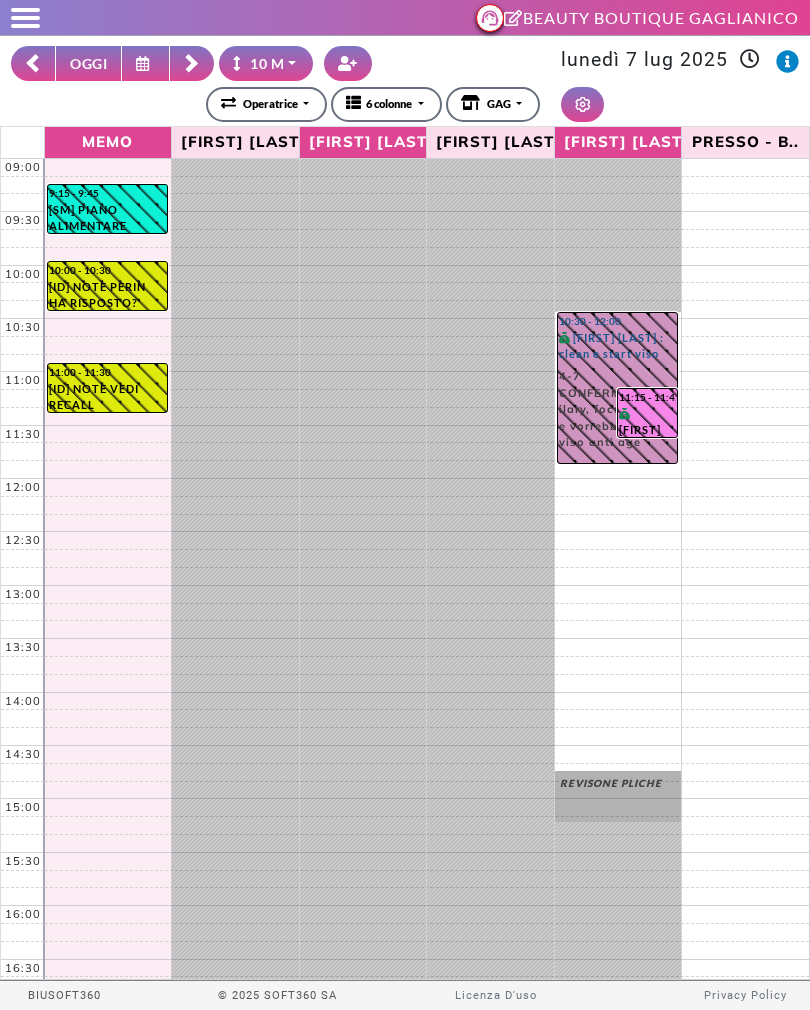 click at bounding box center [191, 66] 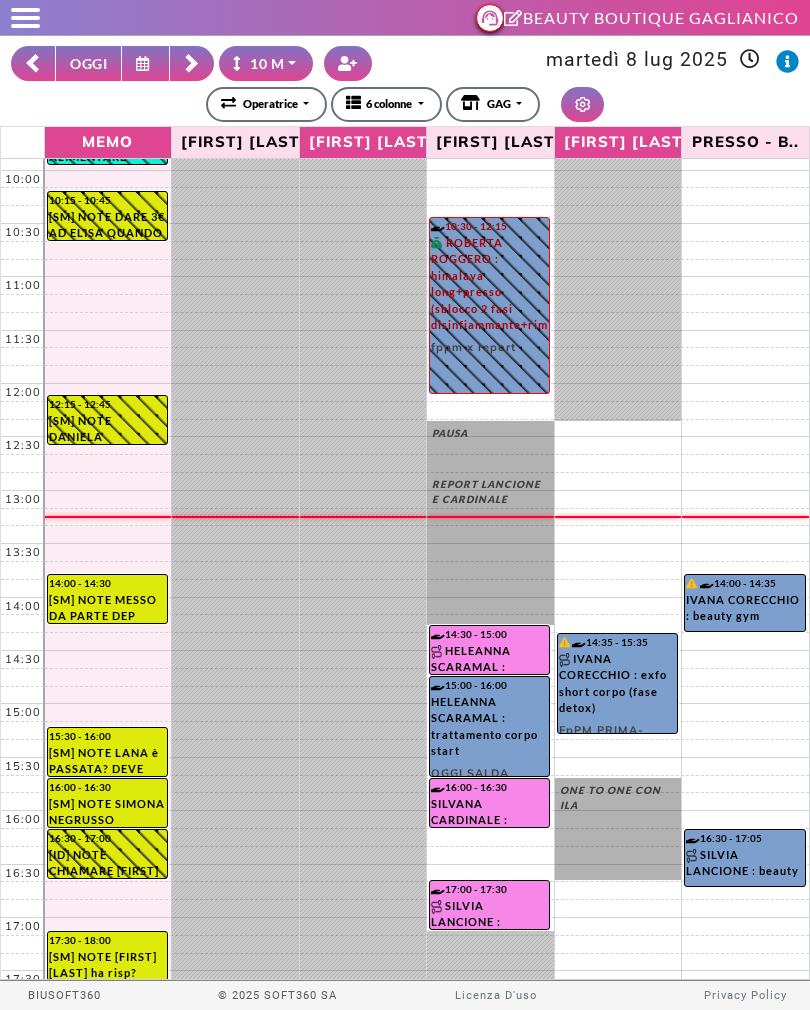 scroll, scrollTop: 133, scrollLeft: 0, axis: vertical 